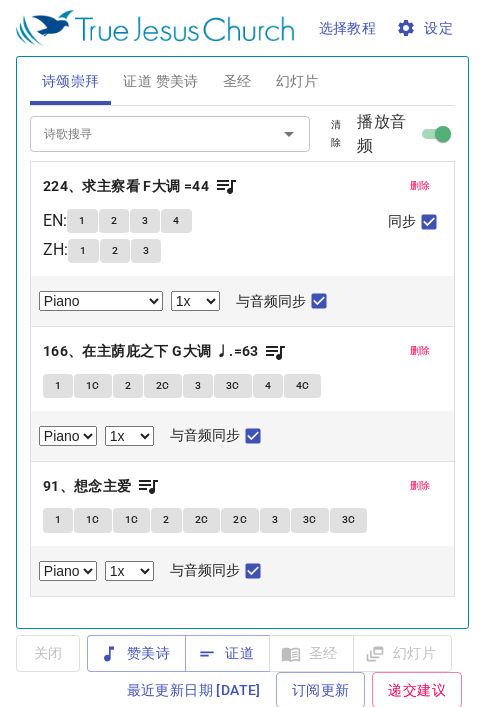 select on "1" 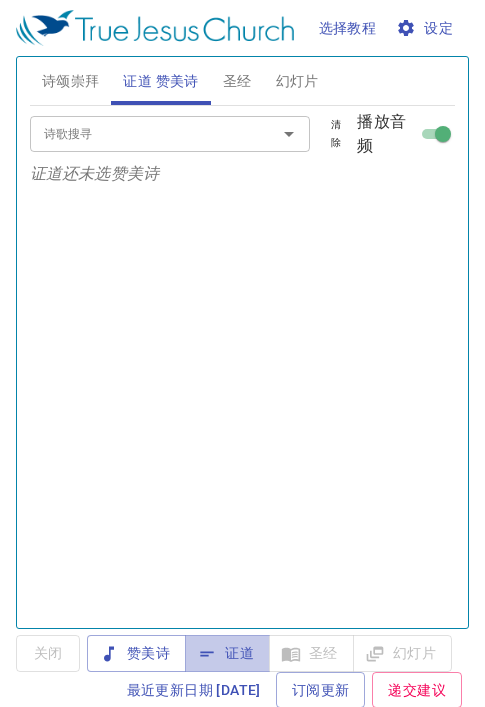 click on "证道" at bounding box center [227, 653] 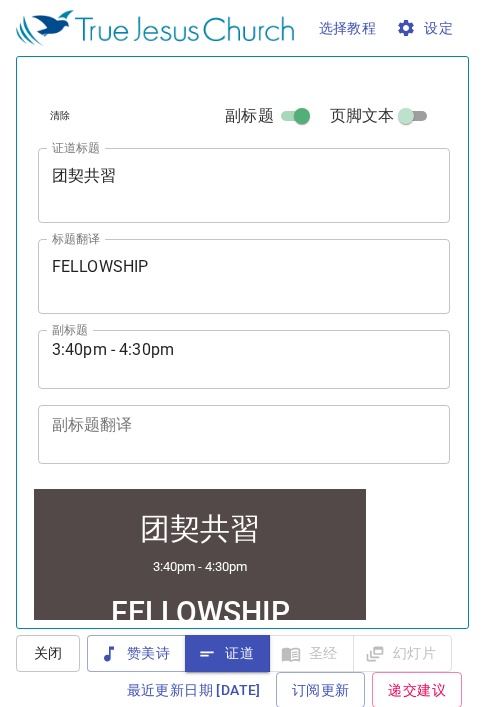 scroll, scrollTop: 571, scrollLeft: 0, axis: vertical 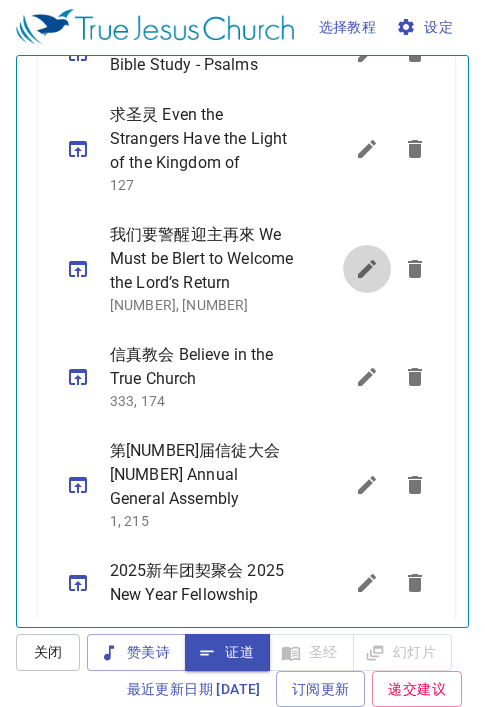 click 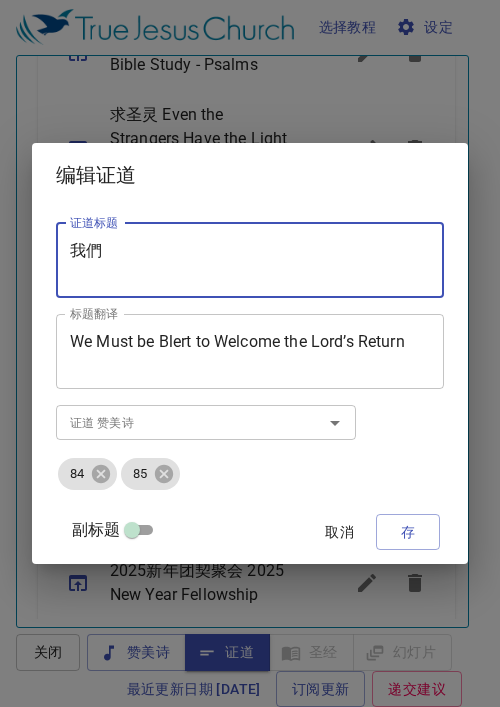 type on "我" 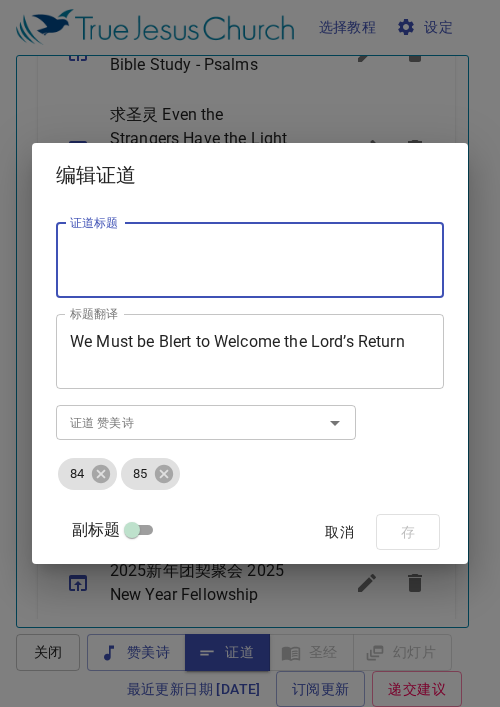 paste on "當如何向主禱告？" 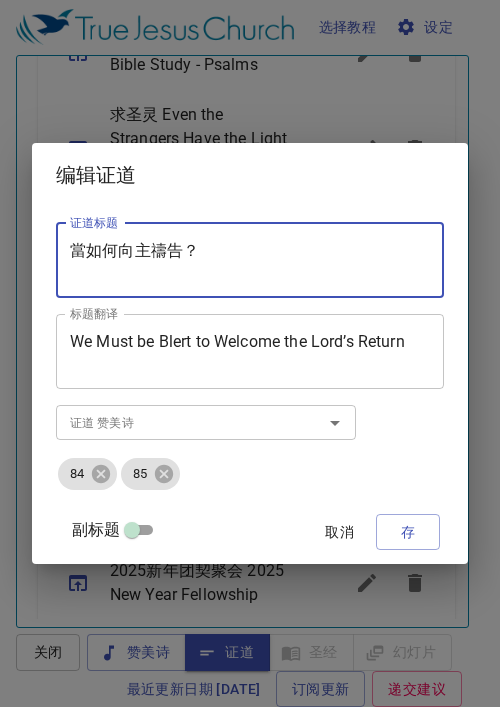 type on "當如何向主禱告？" 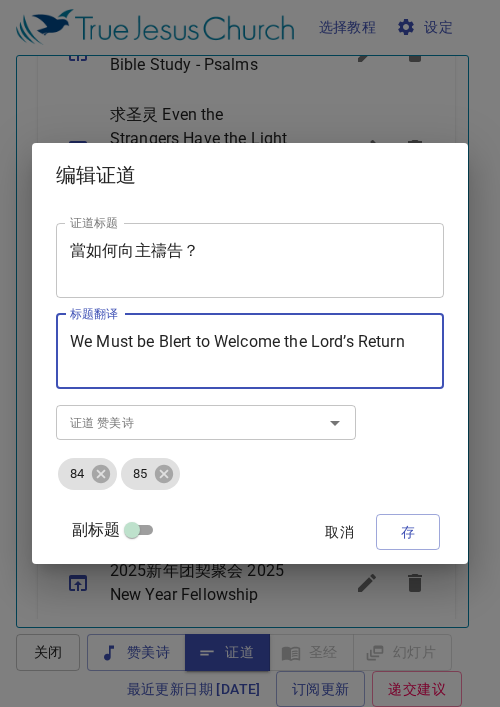 click on "We Must be Blert to Welcome the Lord’s Return" at bounding box center (250, 351) 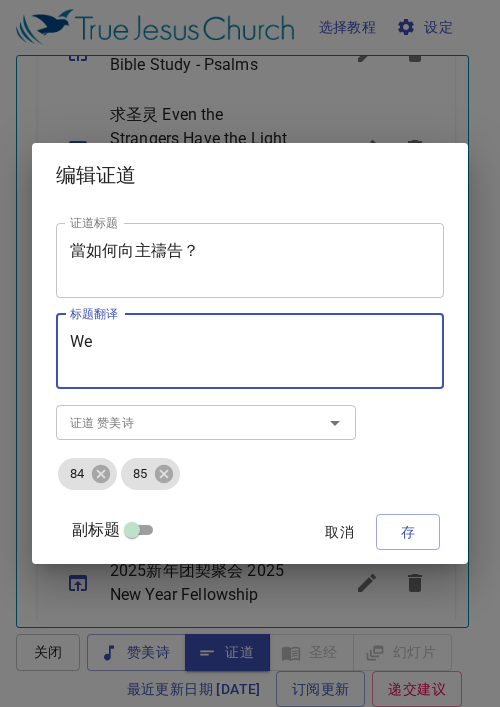 type on "W" 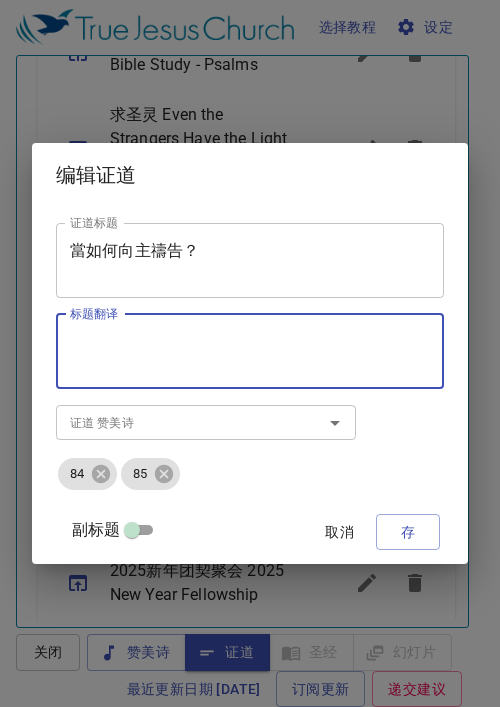 paste on "How to Pray to the Lord?" 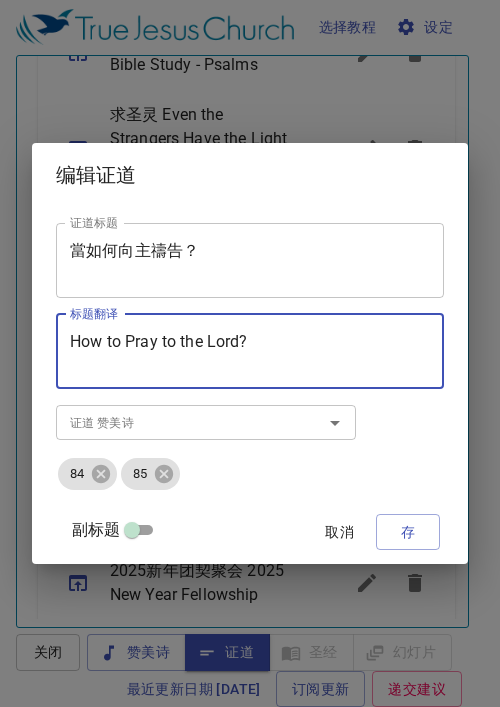 type on "How to Pray to the Lord?" 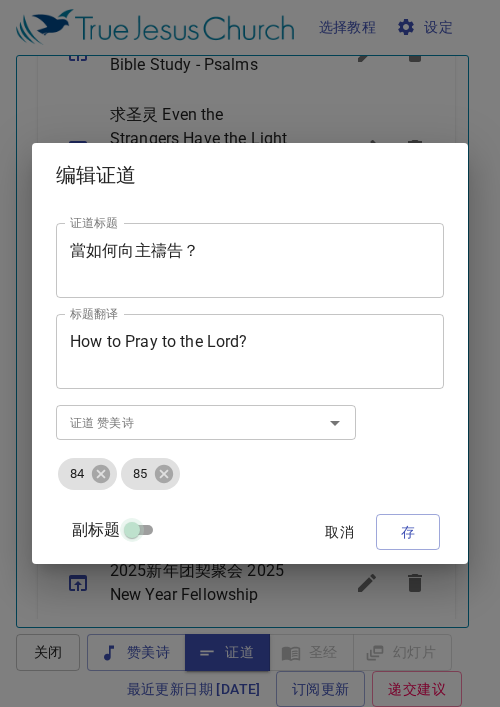 click on "副标题" at bounding box center (132, 534) 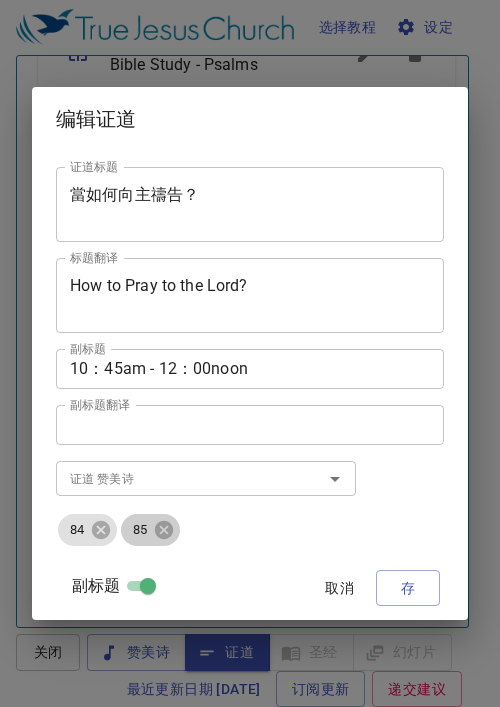 click 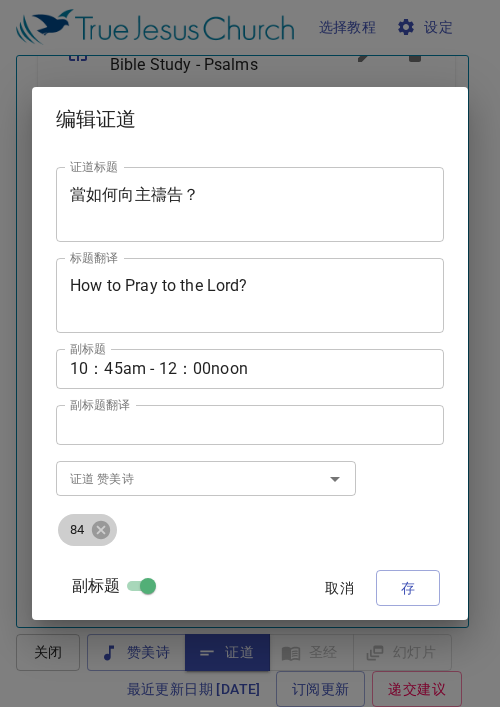 click 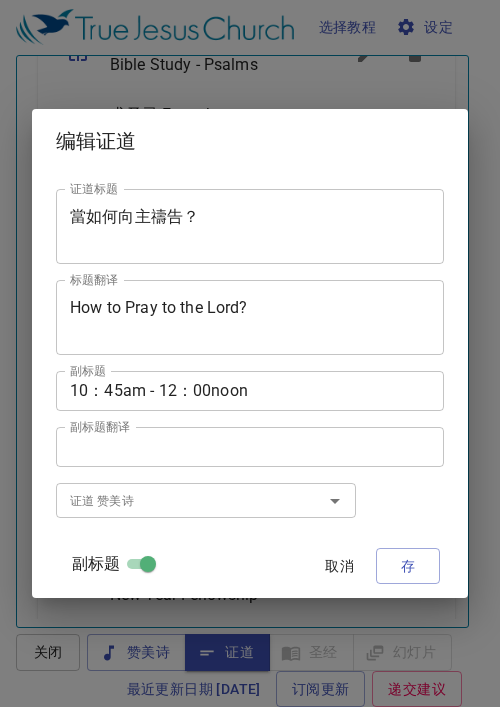 click on "证道 赞美诗" at bounding box center (176, 500) 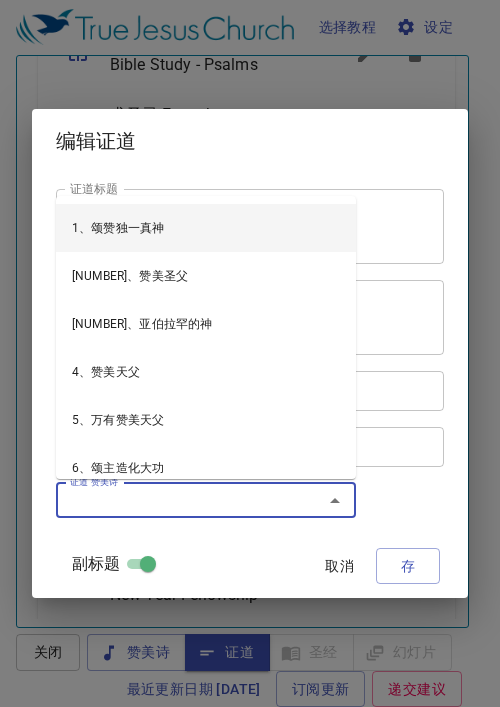 click on "证道 赞美诗" at bounding box center [176, 500] 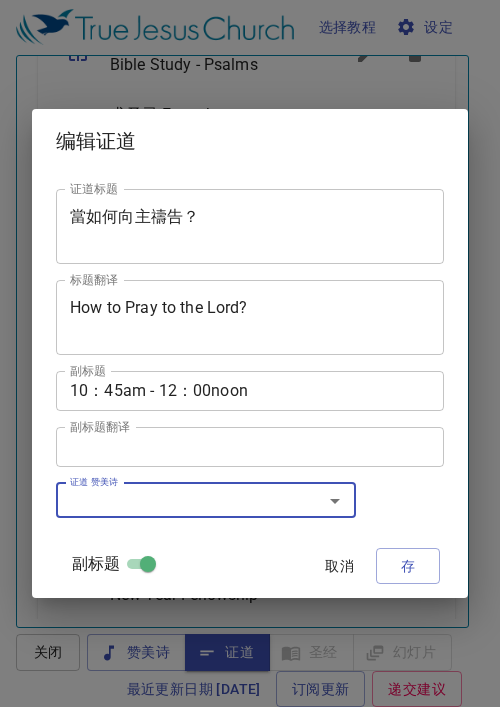 click on "证道 赞美诗" at bounding box center (176, 500) 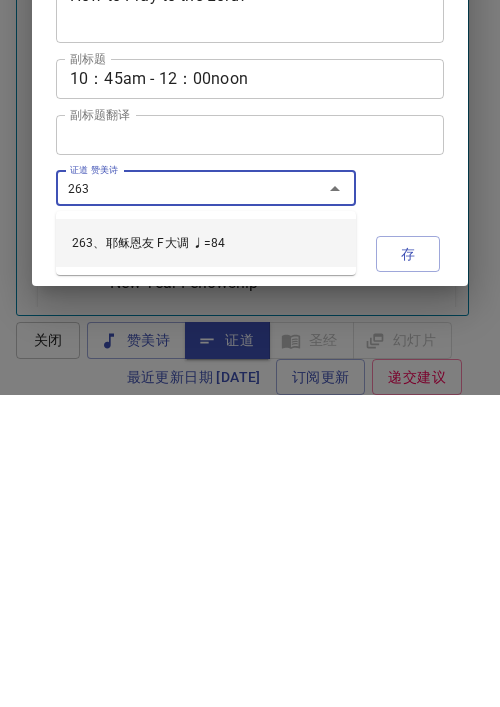 type on "263、耶稣恩友 F大调 ♩=84" 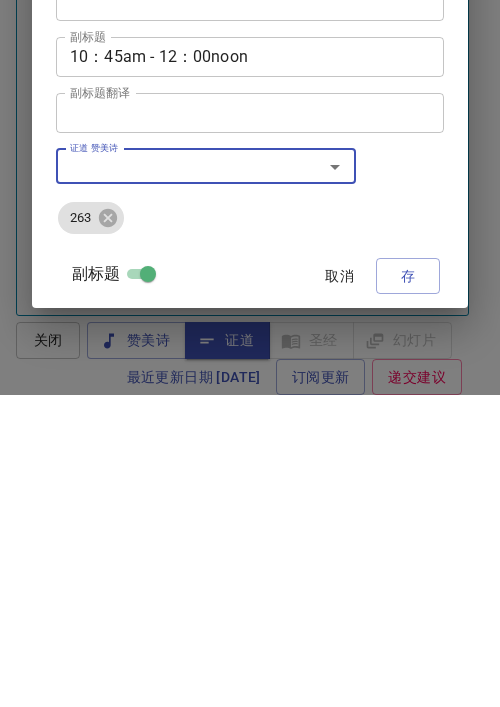 type on "2" 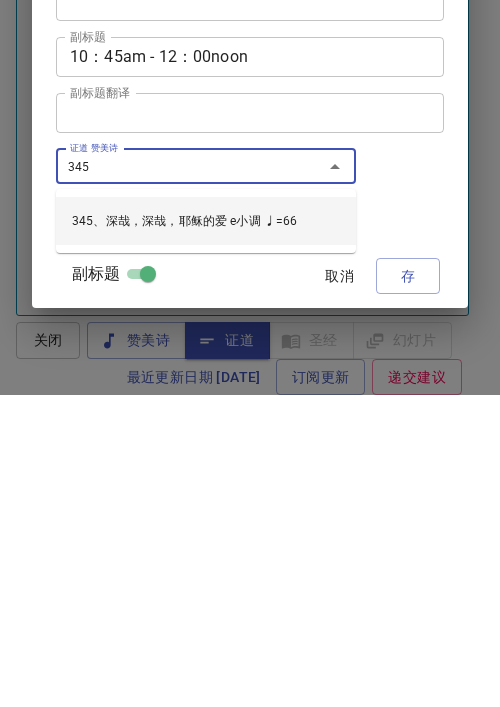 type on "345、深哉，深哉，耶稣的爱 e小调 ♩=66" 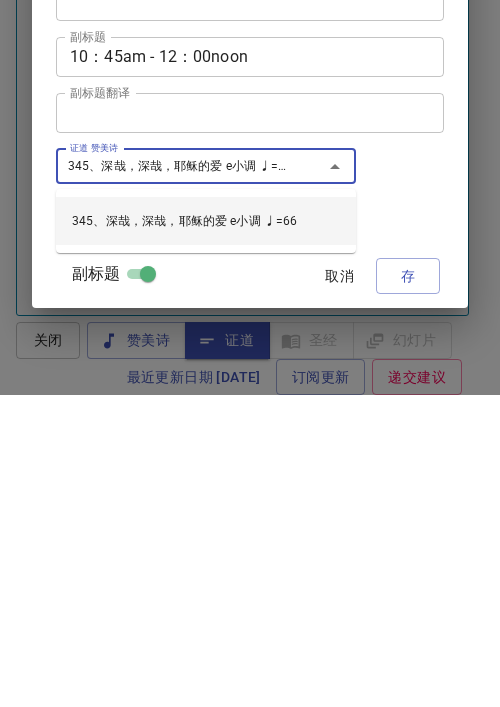 type 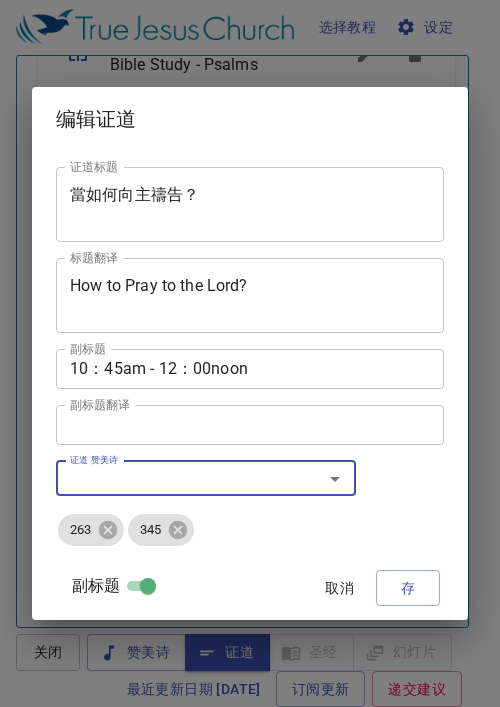 click on "存" at bounding box center (408, 588) 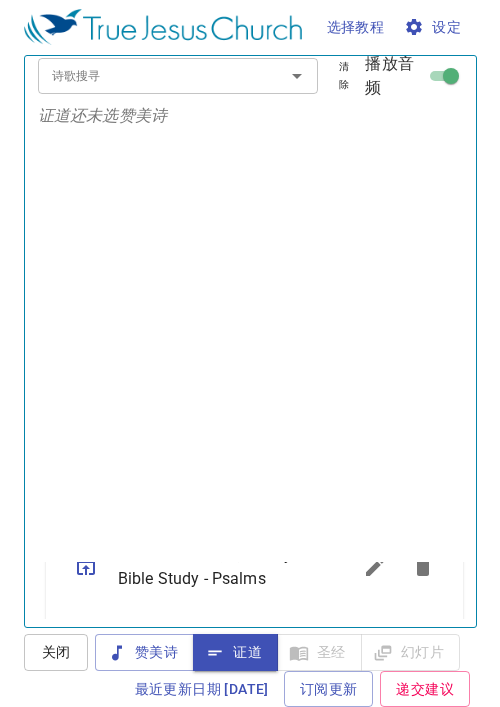 scroll, scrollTop: 0, scrollLeft: 0, axis: both 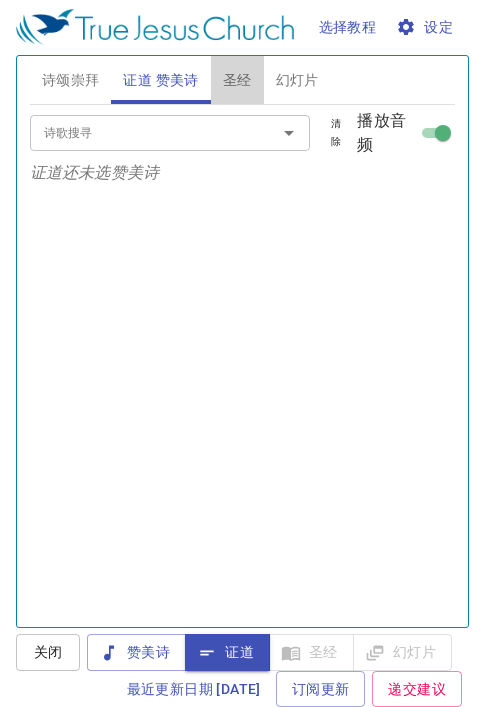 click on "圣经" at bounding box center (237, 80) 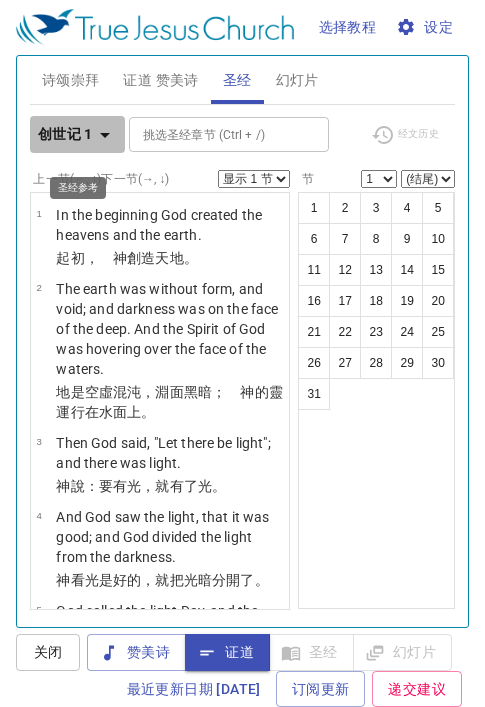 click 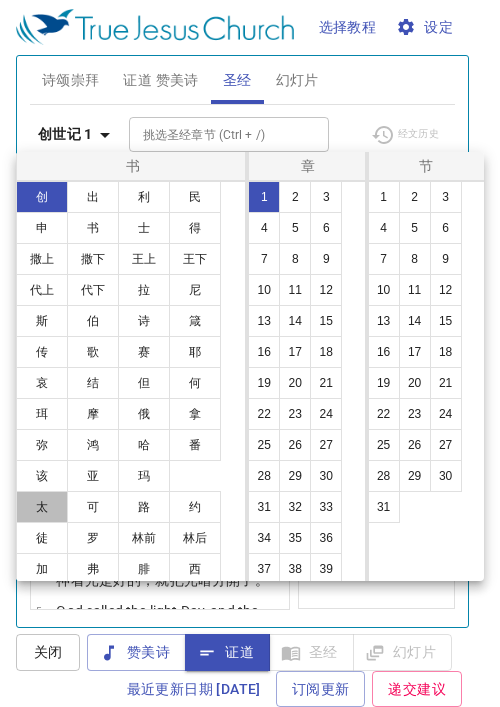 click on "太" at bounding box center [42, 507] 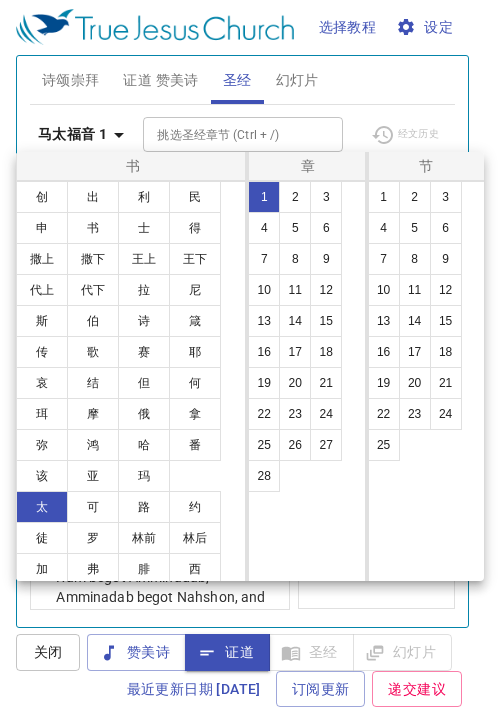 click on "8" at bounding box center (295, 259) 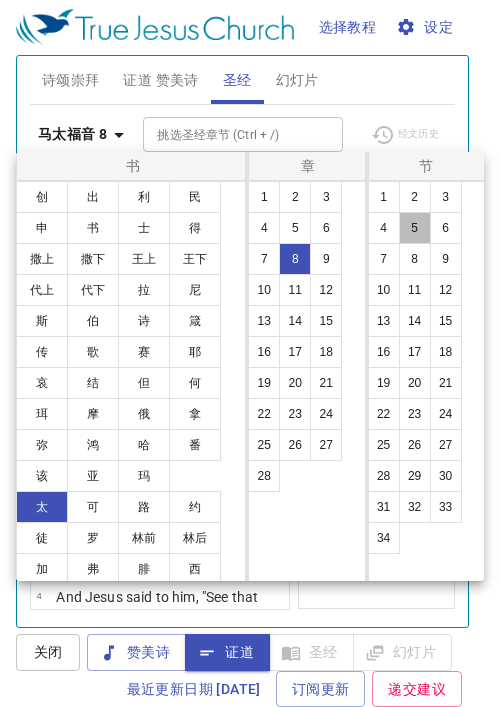 click on "5" at bounding box center (415, 228) 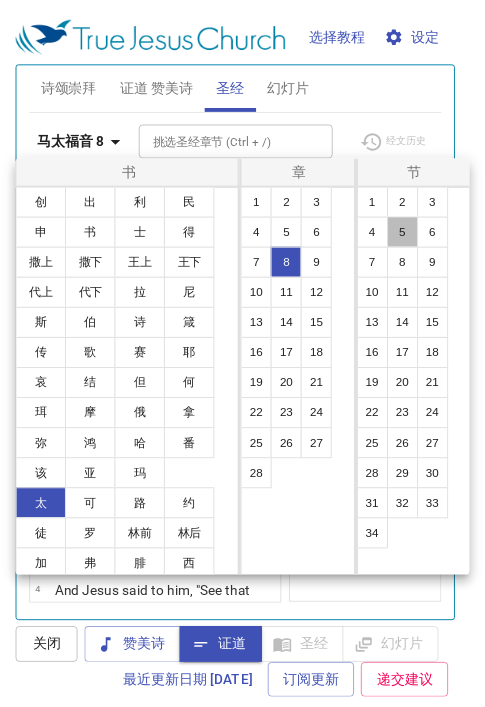 scroll, scrollTop: 0, scrollLeft: 0, axis: both 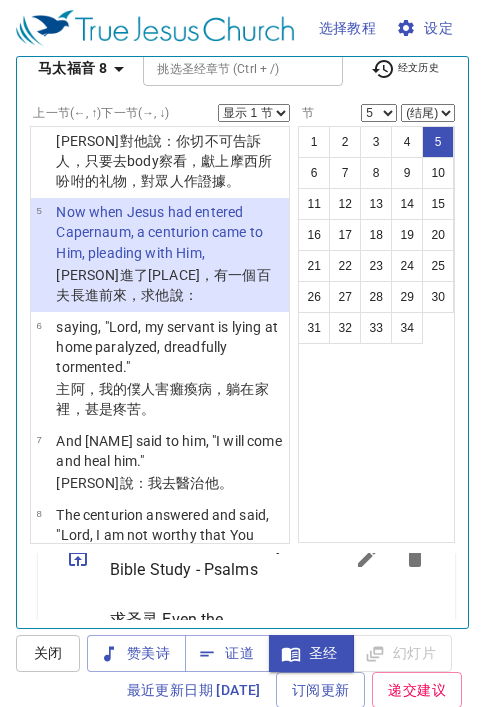 click on "显示 1 节 显示 2 节 显示 3 节 显示 4 节 显示 5 节" at bounding box center (254, 113) 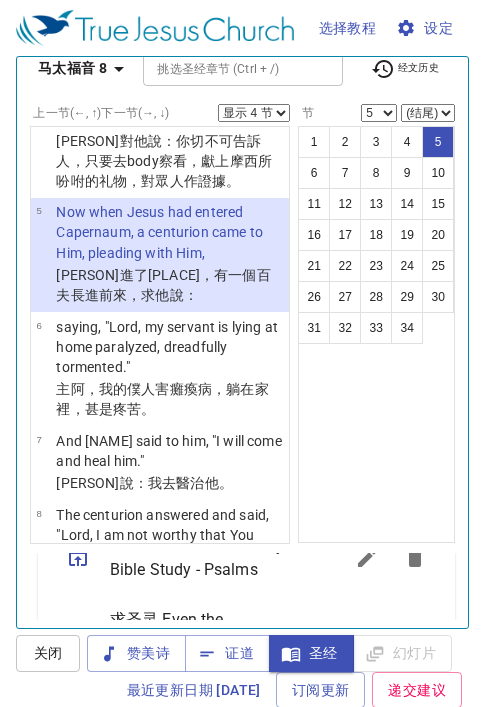 click on "显示 1 节 显示 2 节 显示 3 节 显示 4 节 显示 5 节" at bounding box center (254, 113) 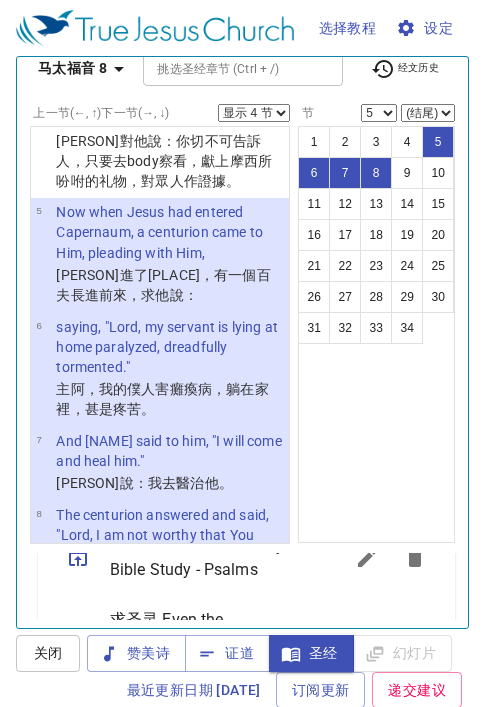 click on "显示 1 节 显示 2 节 显示 3 节 显示 4 节 显示 5 节" at bounding box center [254, 113] 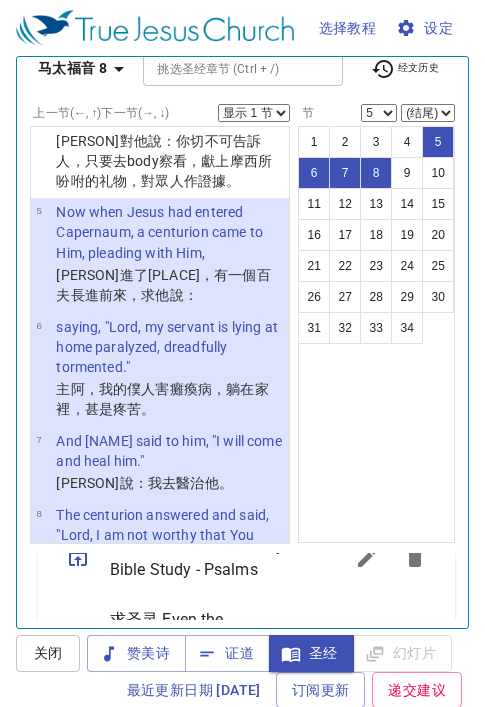 click on "显示 1 节 显示 2 节 显示 3 节 显示 4 节 显示 5 节" at bounding box center [254, 113] 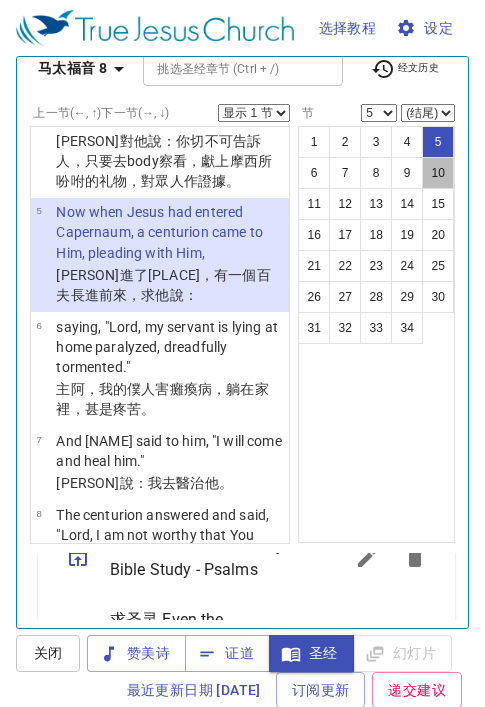 click on "10" at bounding box center (438, 173) 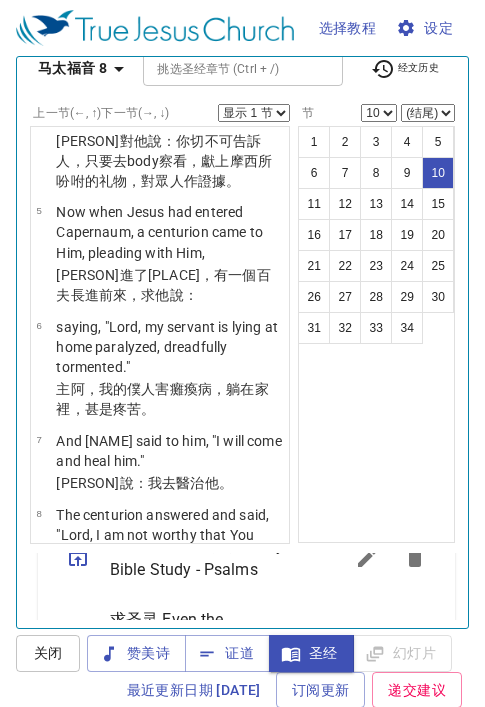 scroll, scrollTop: 1304, scrollLeft: 0, axis: vertical 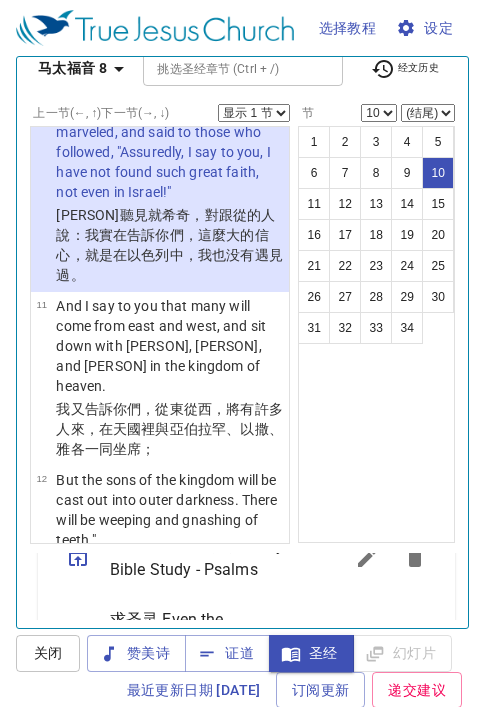 click on "13" at bounding box center (376, 204) 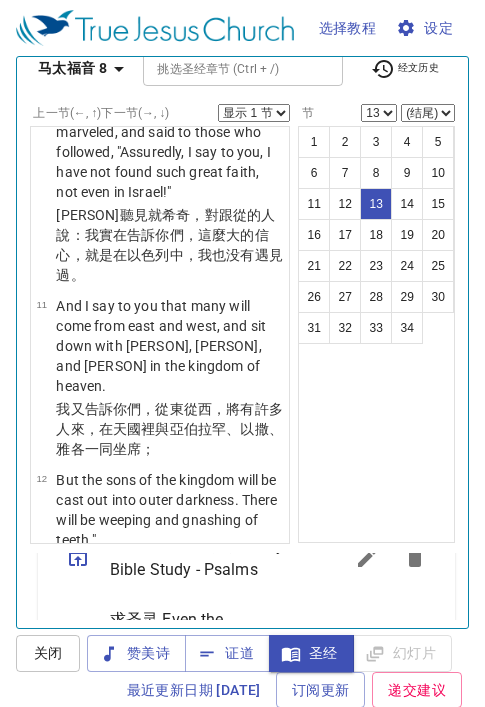 scroll, scrollTop: 1846, scrollLeft: 0, axis: vertical 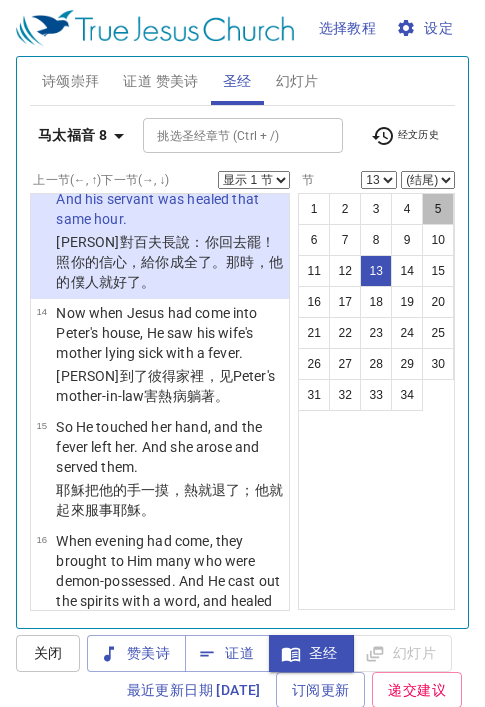 click on "5" at bounding box center [438, 209] 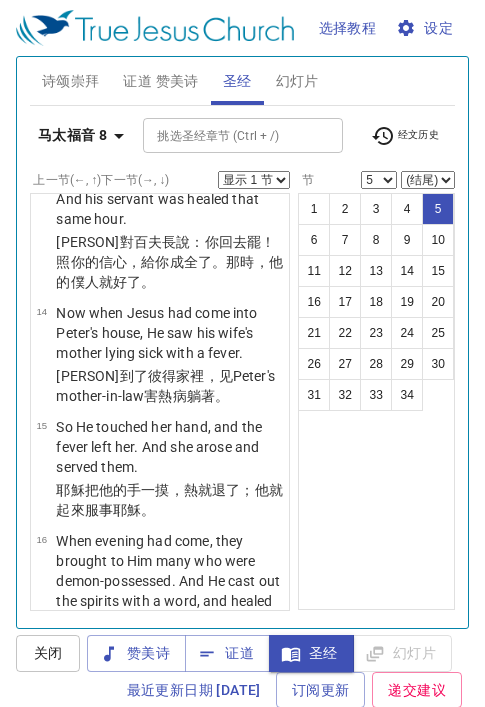 scroll, scrollTop: 513, scrollLeft: 0, axis: vertical 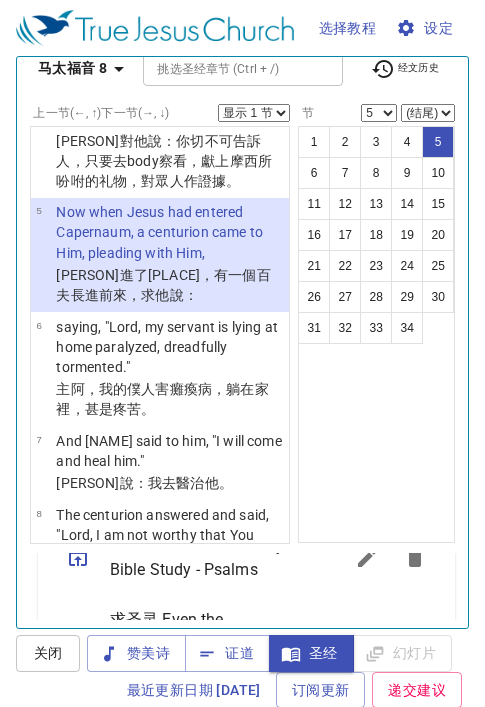 click on "显示 1 节 显示 2 节 显示 3 节 显示 4 节 显示 5 节" at bounding box center [254, 113] 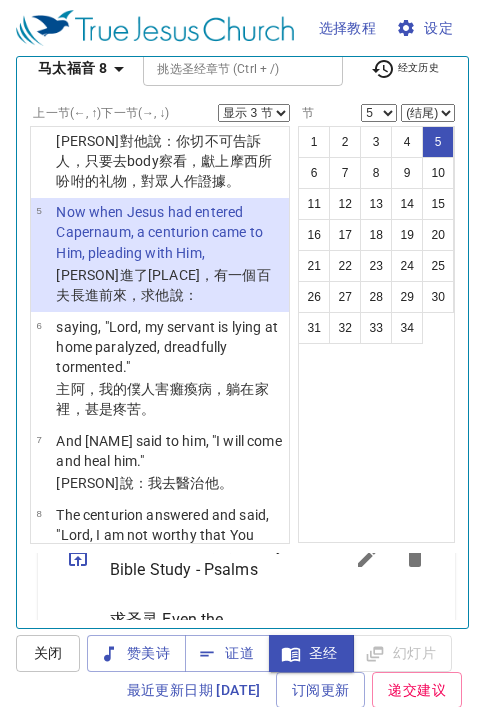 click on "显示 1 节 显示 2 节 显示 3 节 显示 4 节 显示 5 节" at bounding box center (254, 113) 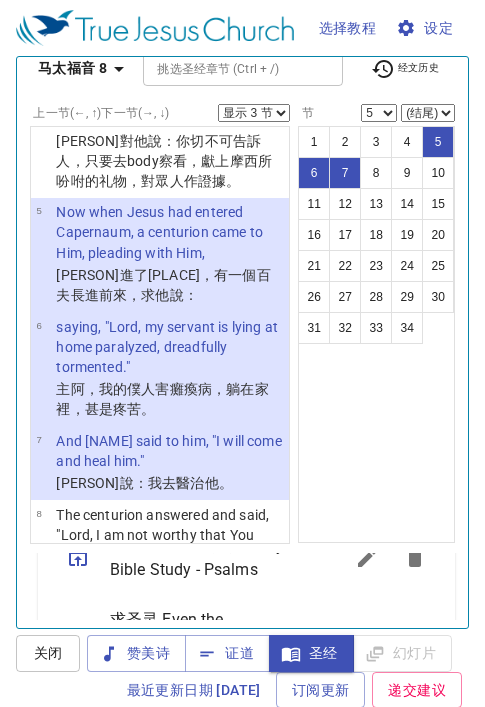 click on "显示 1 节 显示 2 节 显示 3 节 显示 4 节 显示 5 节" at bounding box center (254, 113) 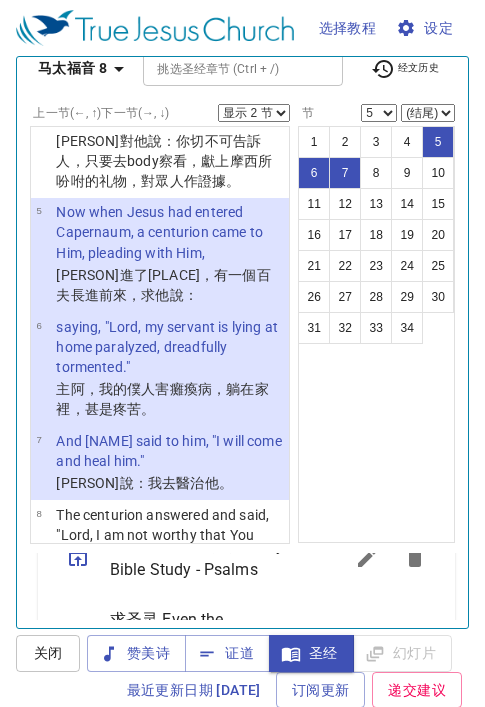 click on "显示 1 节 显示 2 节 显示 3 节 显示 4 节 显示 5 节" at bounding box center [254, 113] 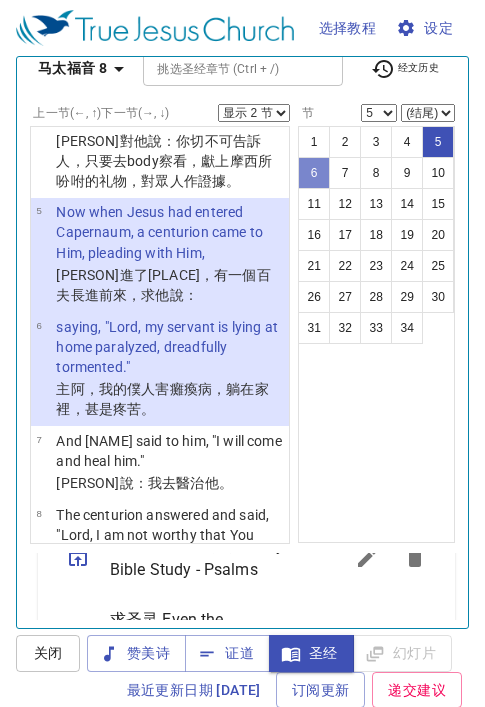 click on "6" at bounding box center (314, 173) 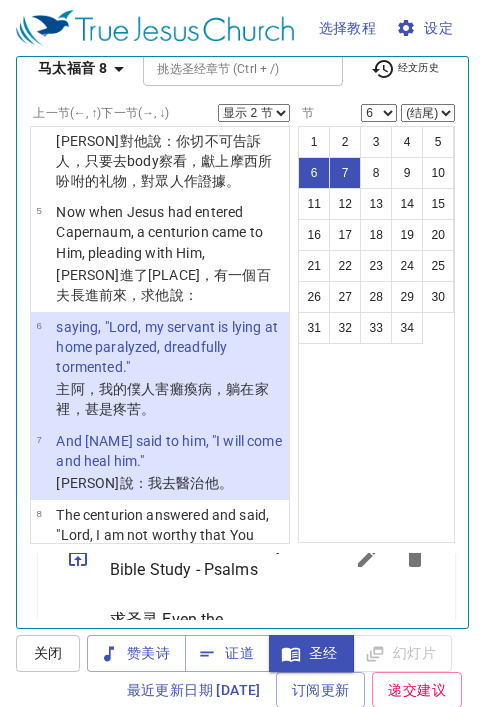 click on "显示 1 节 显示 2 节 显示 3 节 显示 4 节 显示 5 节" at bounding box center [254, 113] 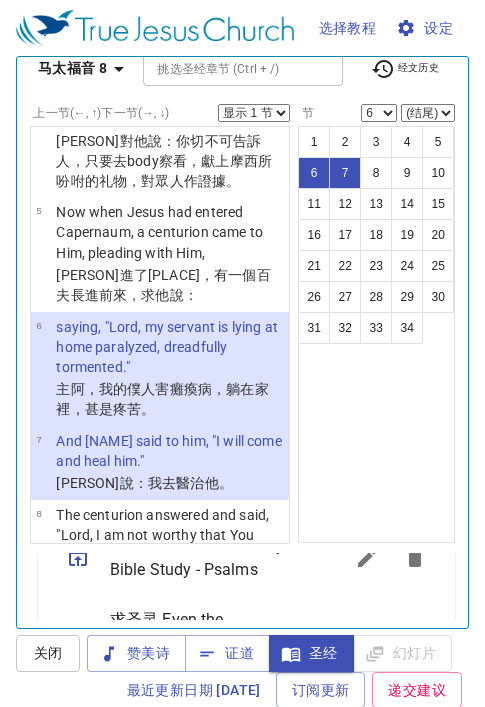 click on "显示 1 节 显示 2 节 显示 3 节 显示 4 节 显示 5 节" at bounding box center (254, 113) 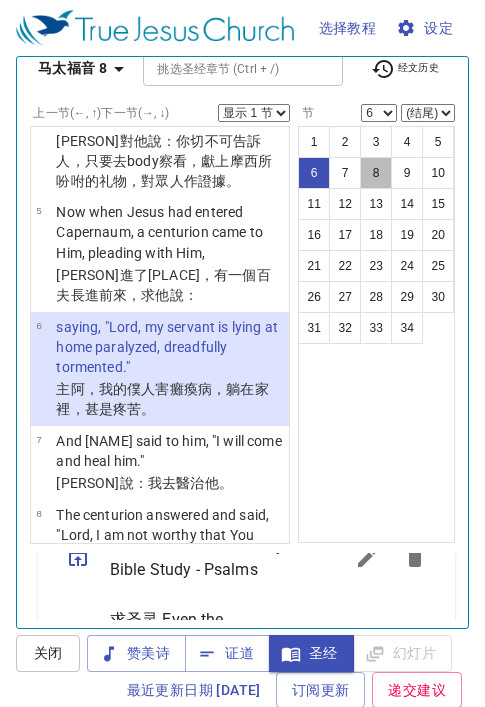 click on "8" at bounding box center [376, 173] 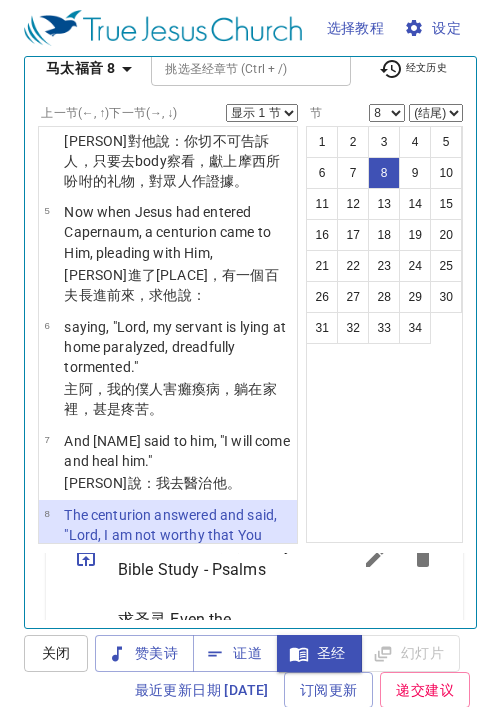 scroll, scrollTop: 855, scrollLeft: 0, axis: vertical 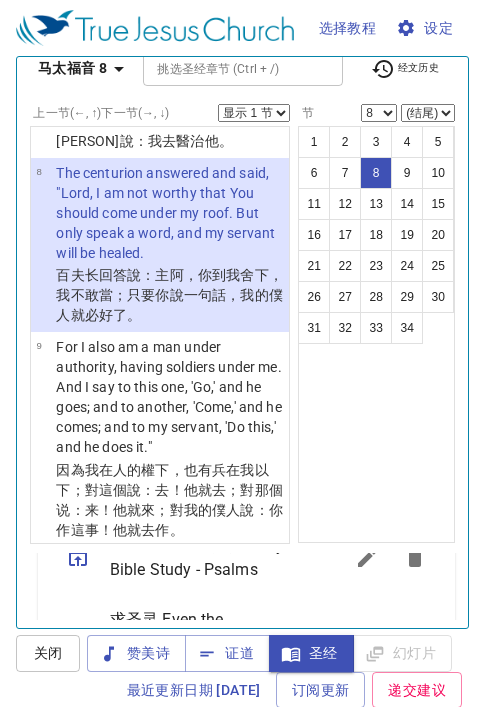 click on "7" at bounding box center [345, 173] 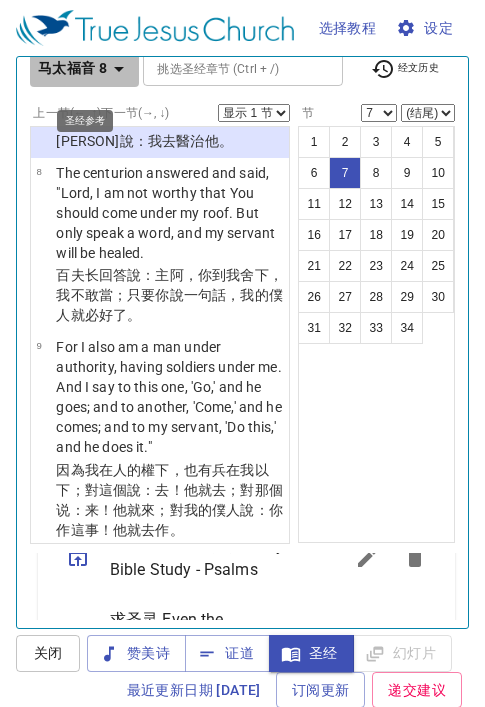 click 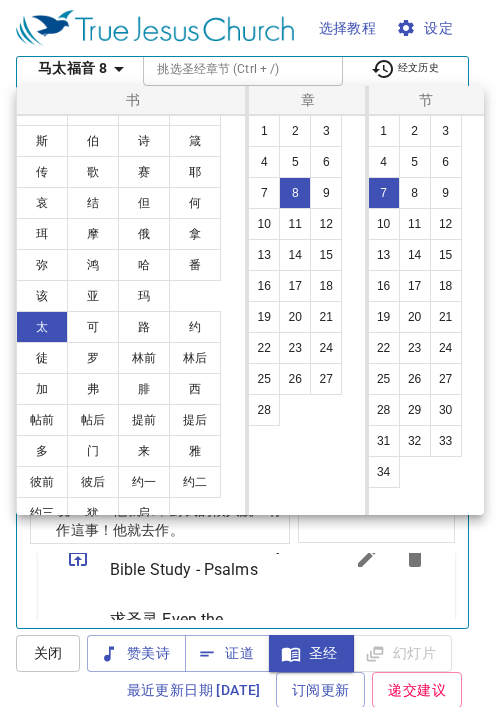 scroll, scrollTop: 128, scrollLeft: 0, axis: vertical 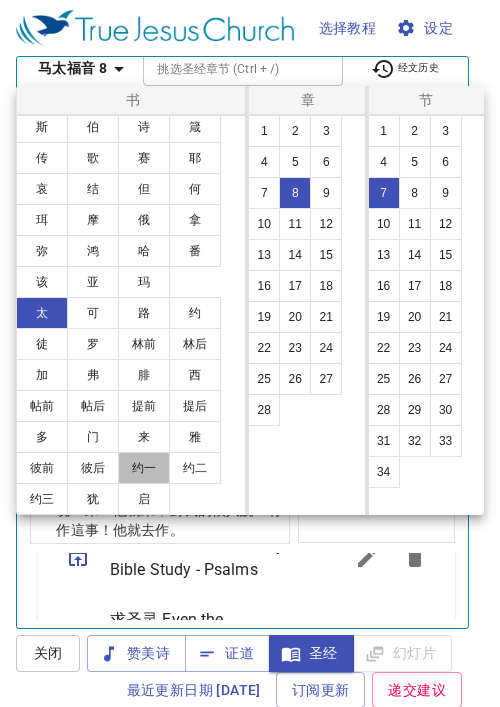 click on "约一" at bounding box center (144, 468) 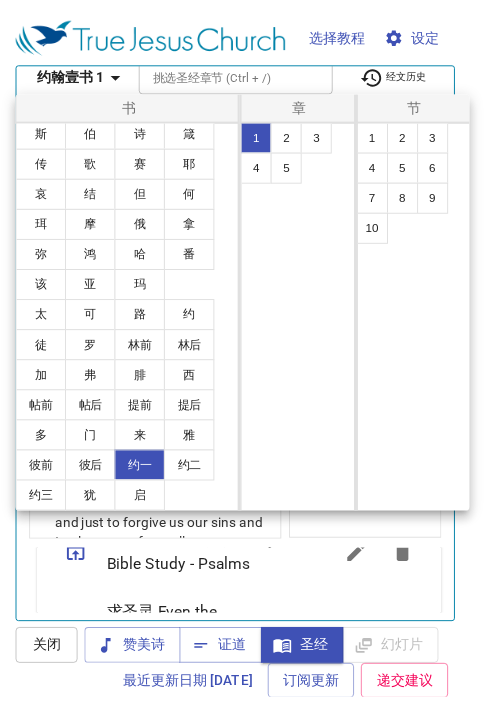 scroll, scrollTop: 0, scrollLeft: 0, axis: both 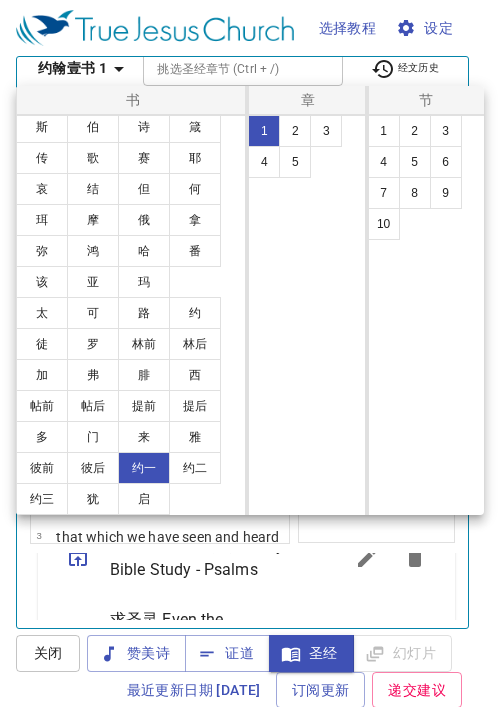 click on "3" at bounding box center [326, 131] 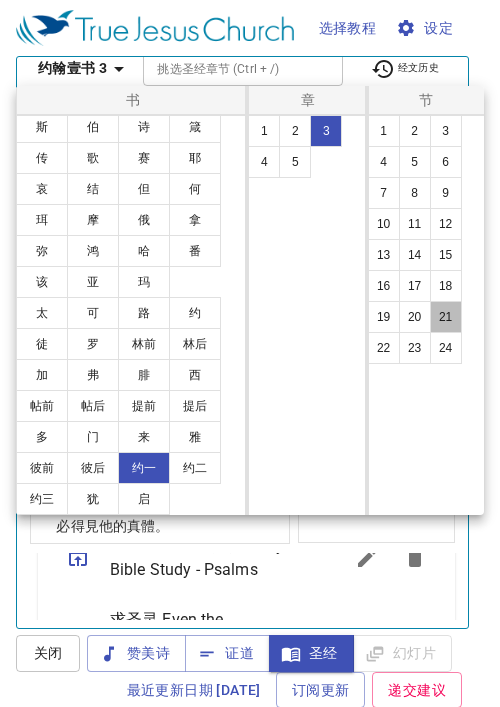 click on "21" at bounding box center [446, 317] 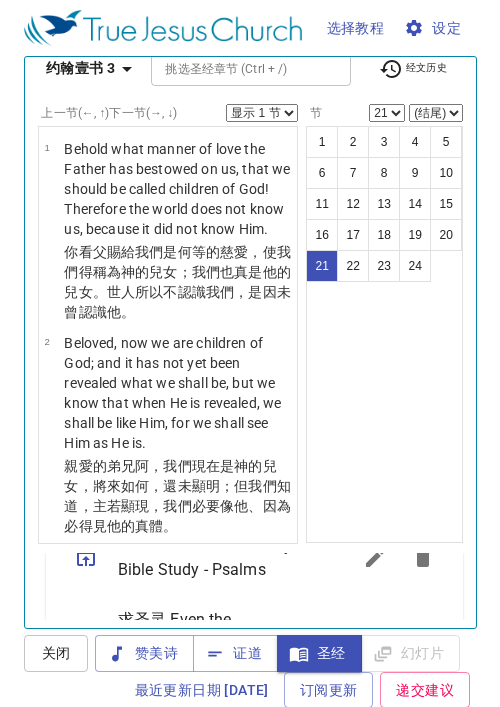 scroll, scrollTop: 3109, scrollLeft: 0, axis: vertical 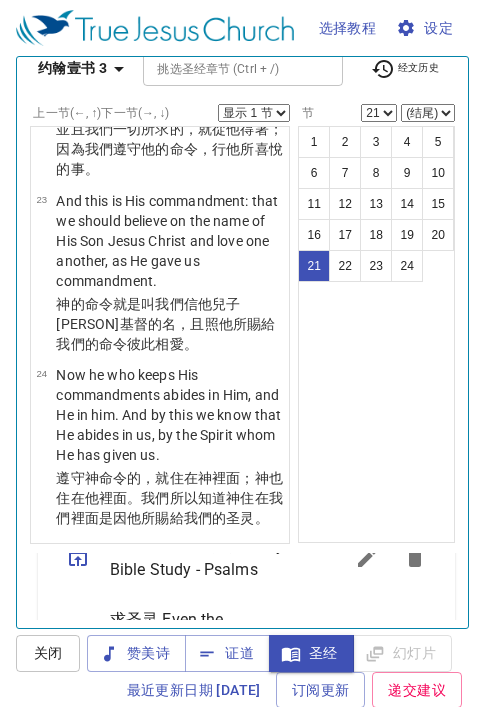 click on "显示 1 节 显示 2 节 显示 3 节 显示 4 节 显示 5 节" at bounding box center [254, 113] 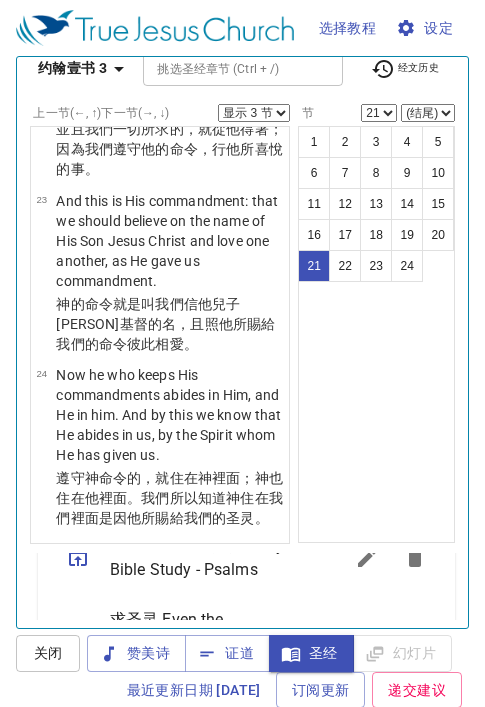 click on "显示 1 节 显示 2 节 显示 3 节 显示 4 节 显示 5 节" at bounding box center (254, 113) 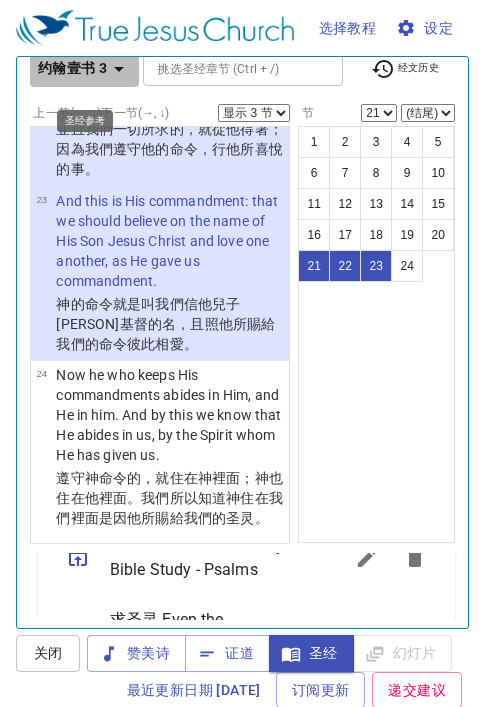 click 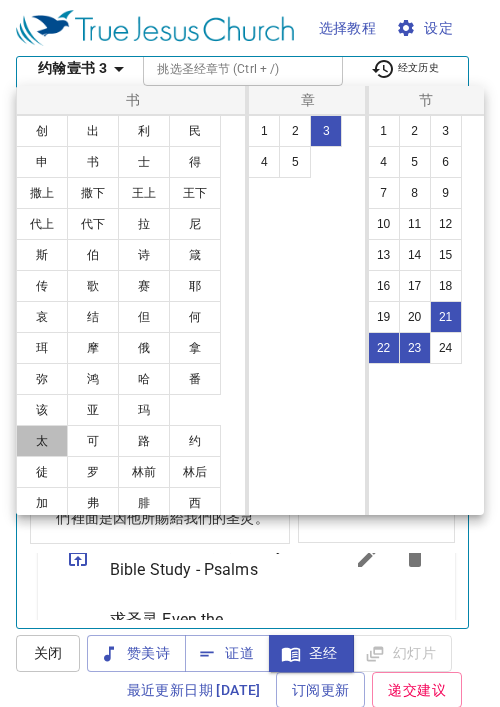 click on "太" at bounding box center (42, 441) 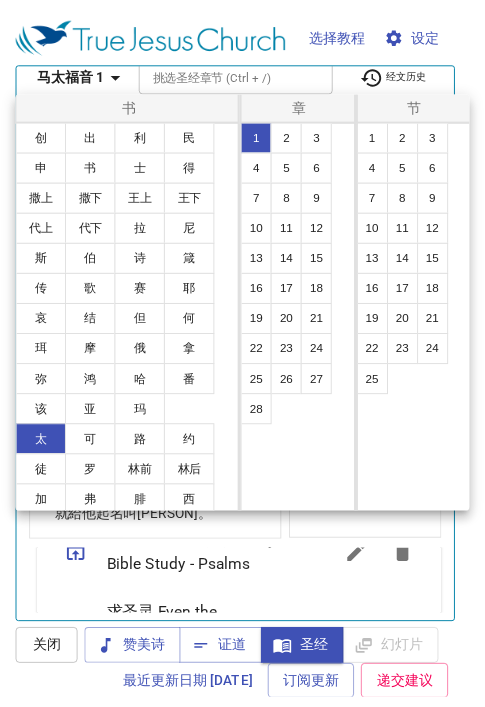 scroll, scrollTop: 0, scrollLeft: 0, axis: both 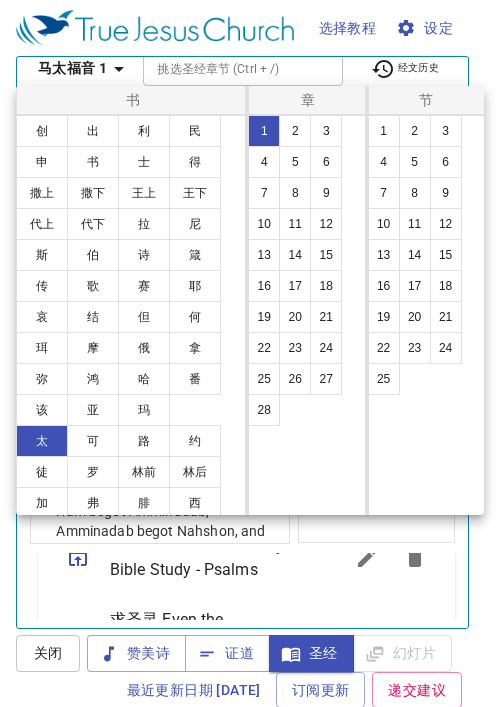 click on "8" at bounding box center [295, 193] 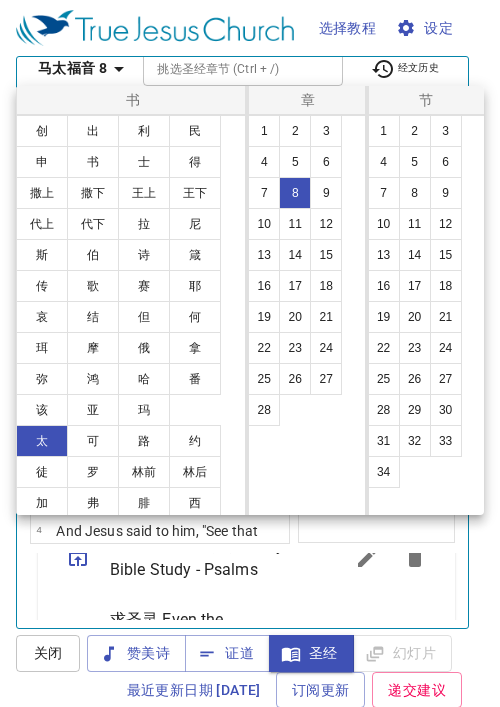 click on "8" at bounding box center [415, 193] 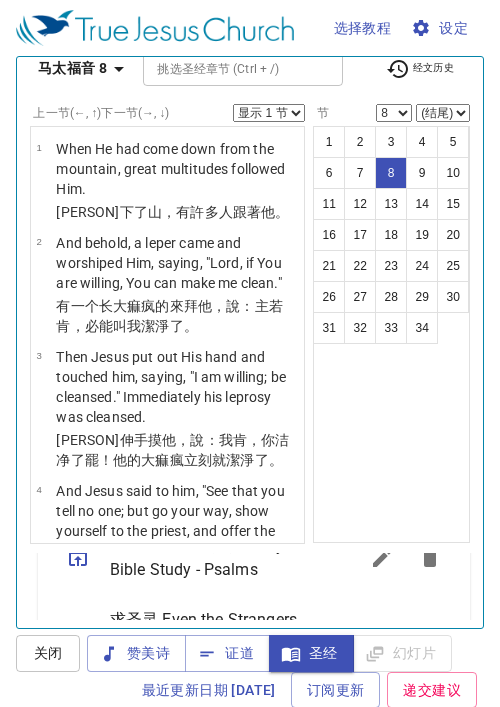 scroll, scrollTop: 855, scrollLeft: 0, axis: vertical 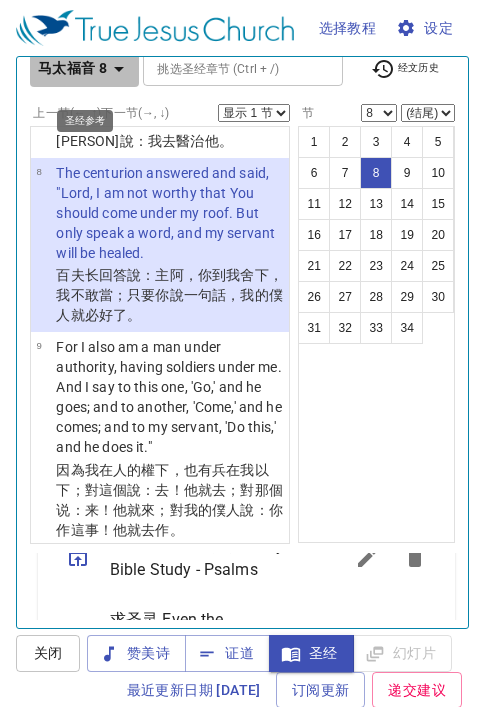 click 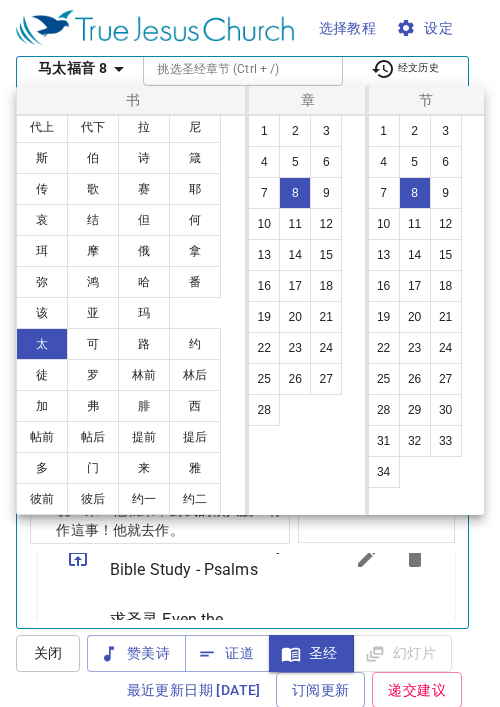 scroll, scrollTop: 128, scrollLeft: 0, axis: vertical 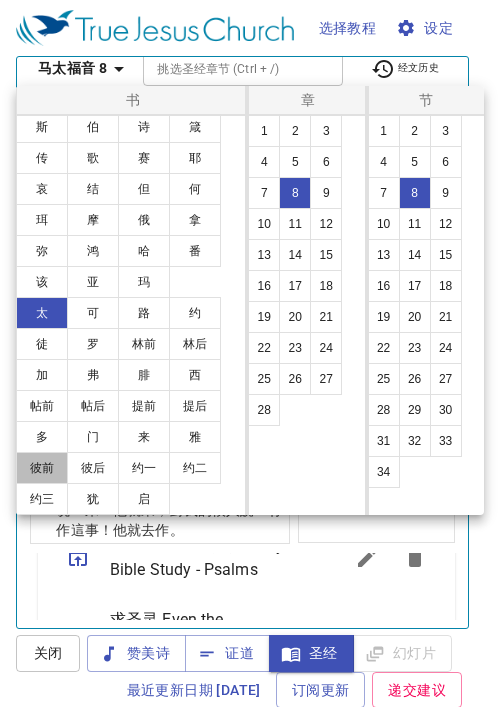 click on "彼前" at bounding box center (42, 468) 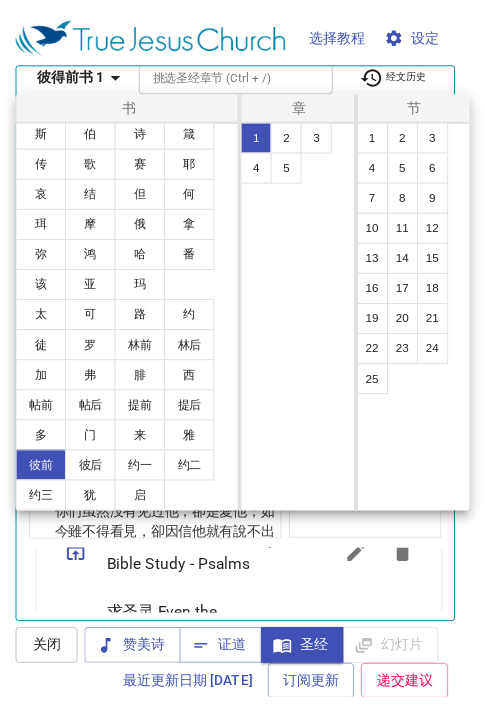 scroll, scrollTop: 0, scrollLeft: 0, axis: both 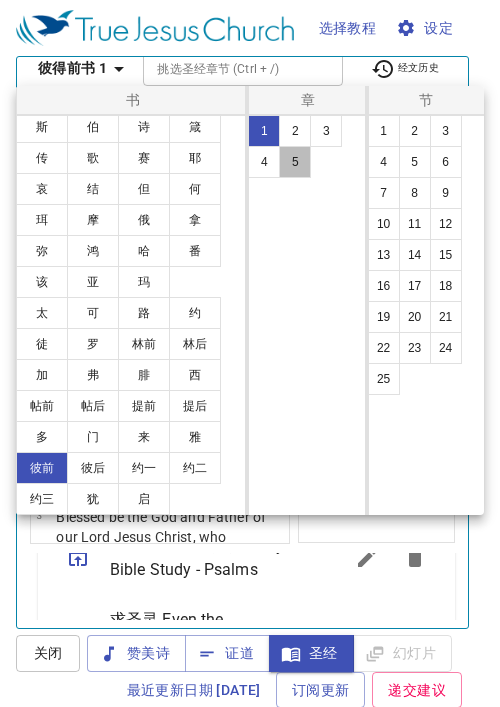 click on "5" at bounding box center (295, 162) 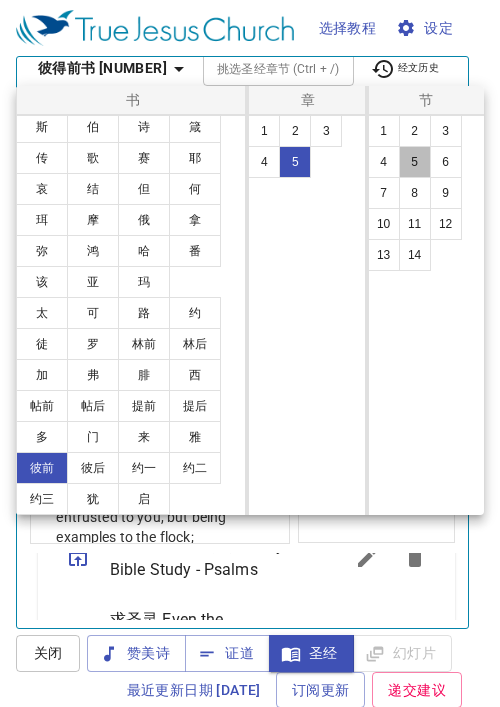 click on "5" at bounding box center (415, 162) 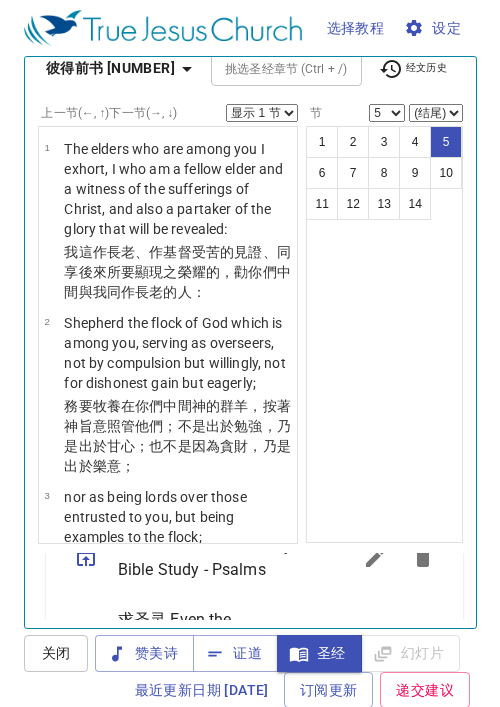 scroll, scrollTop: 613, scrollLeft: 0, axis: vertical 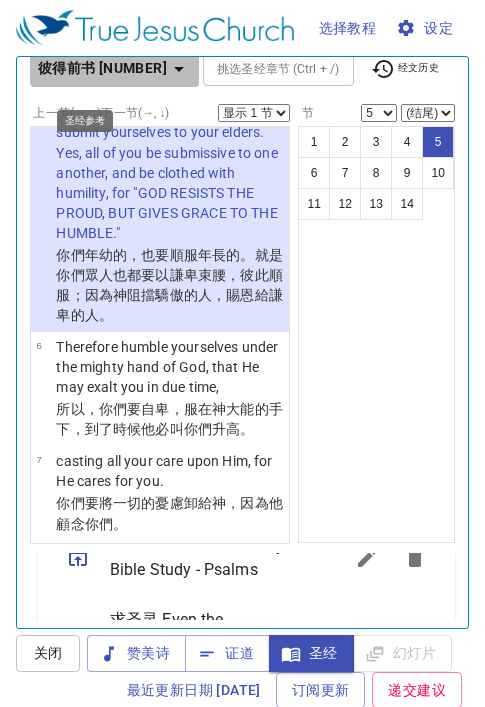 click 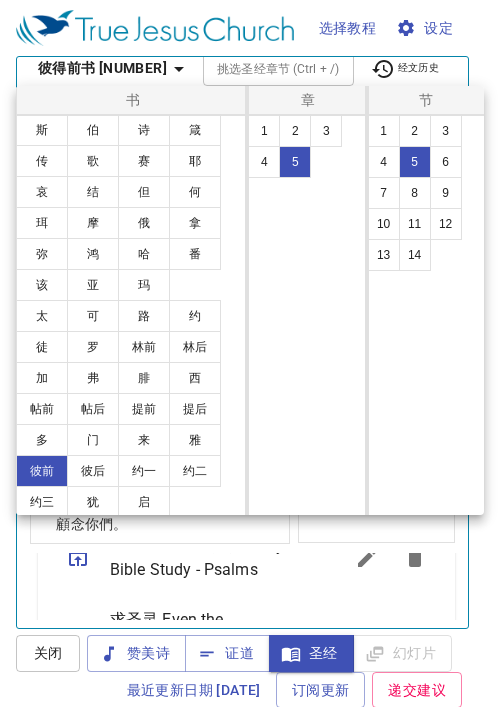 scroll, scrollTop: 128, scrollLeft: 0, axis: vertical 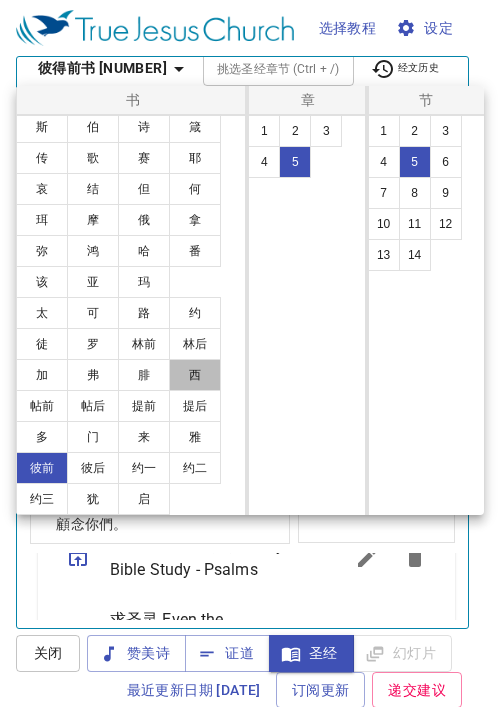 click on "西" at bounding box center (195, 375) 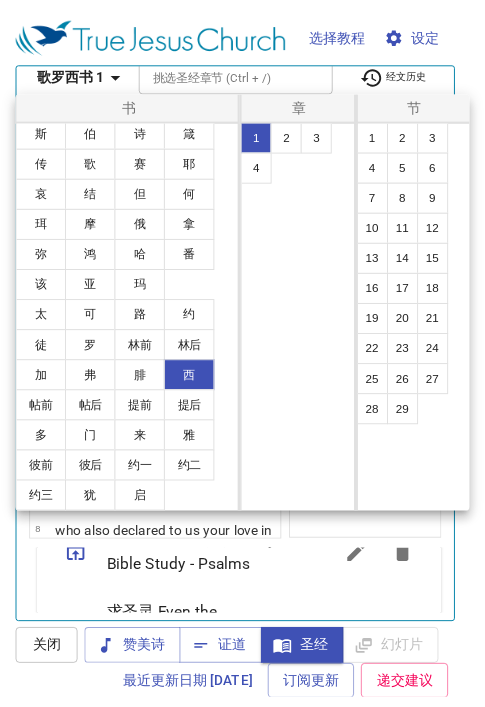 scroll, scrollTop: 0, scrollLeft: 0, axis: both 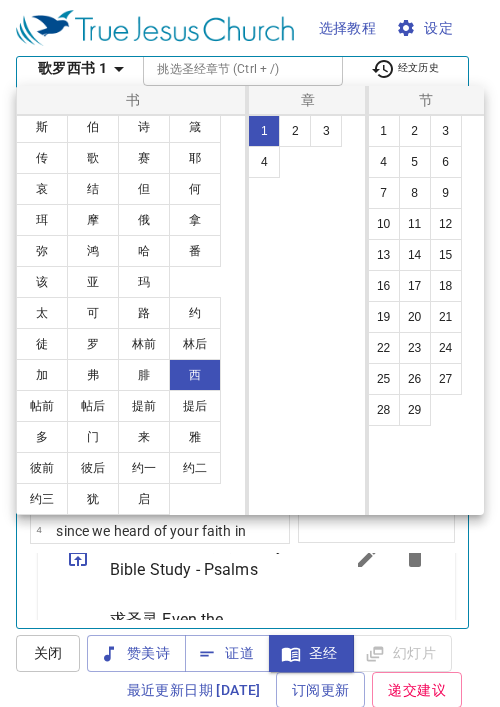click on "18" at bounding box center [446, 286] 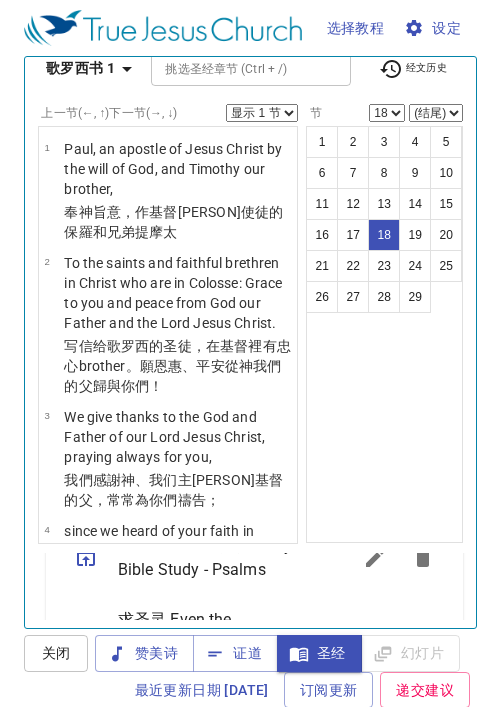 scroll, scrollTop: 2546, scrollLeft: 0, axis: vertical 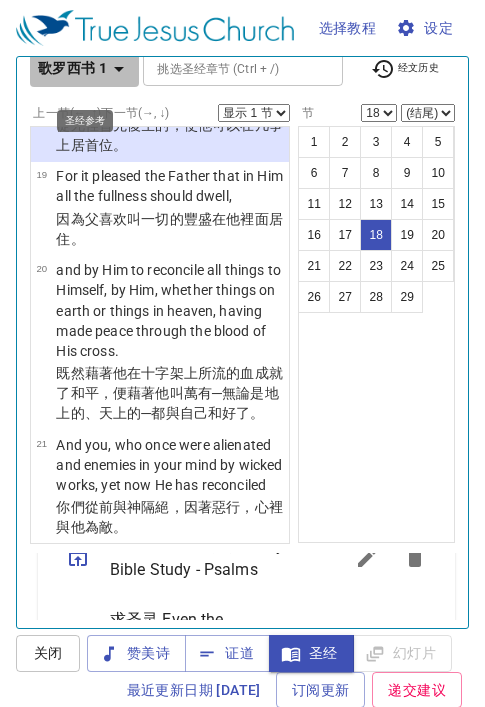 click 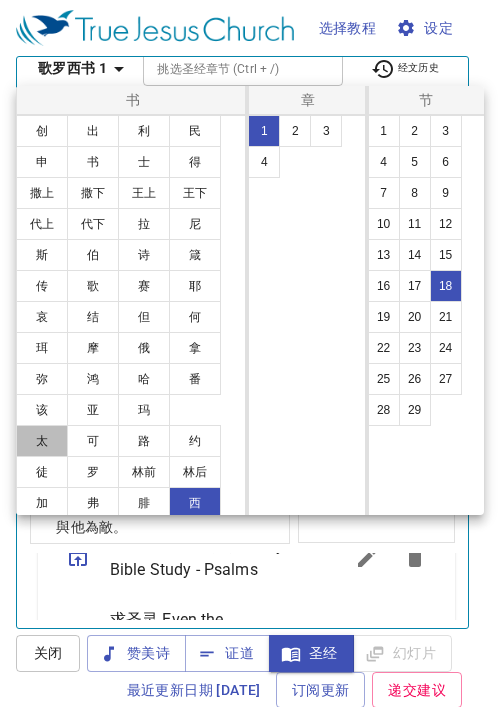 click on "太" at bounding box center [42, 441] 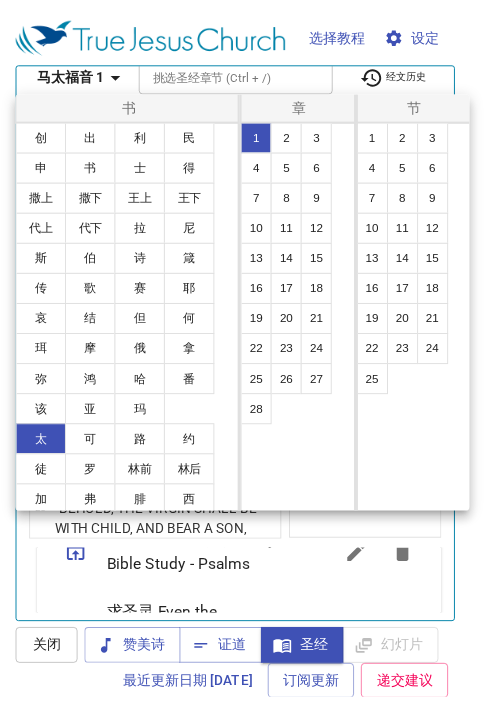 scroll, scrollTop: 0, scrollLeft: 0, axis: both 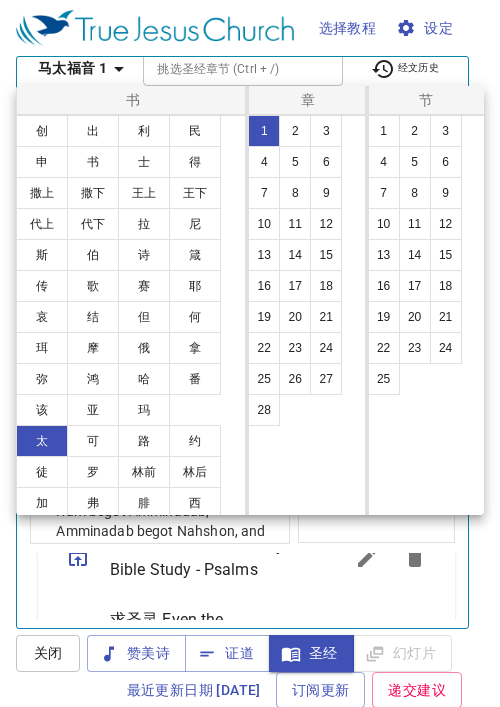 click on "8" at bounding box center (295, 193) 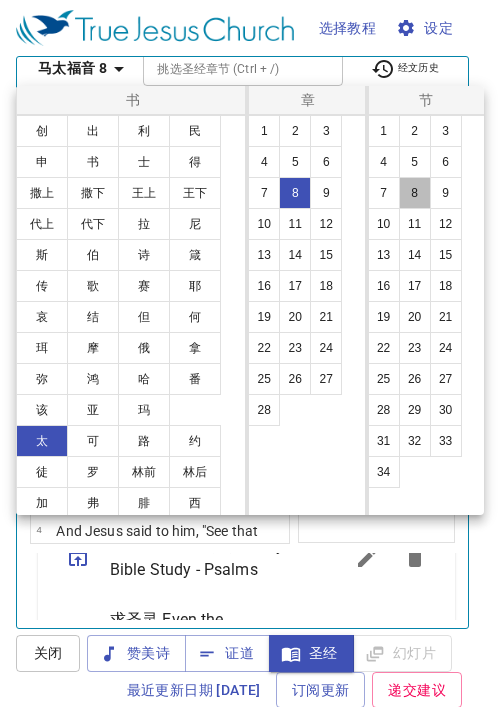 click on "8" at bounding box center (415, 193) 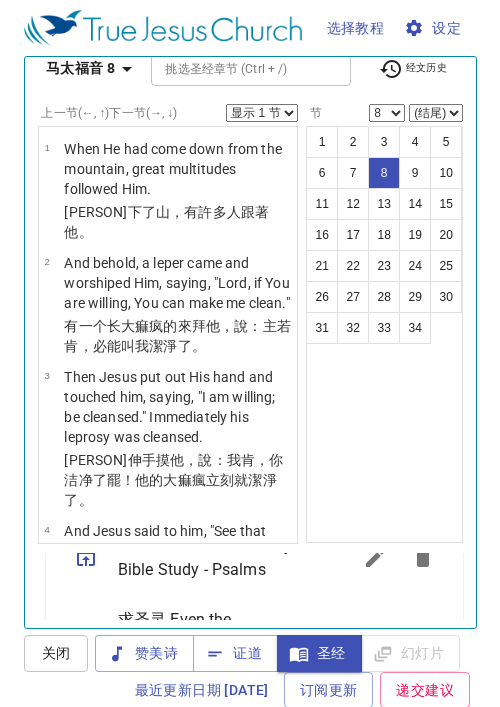 scroll, scrollTop: 855, scrollLeft: 0, axis: vertical 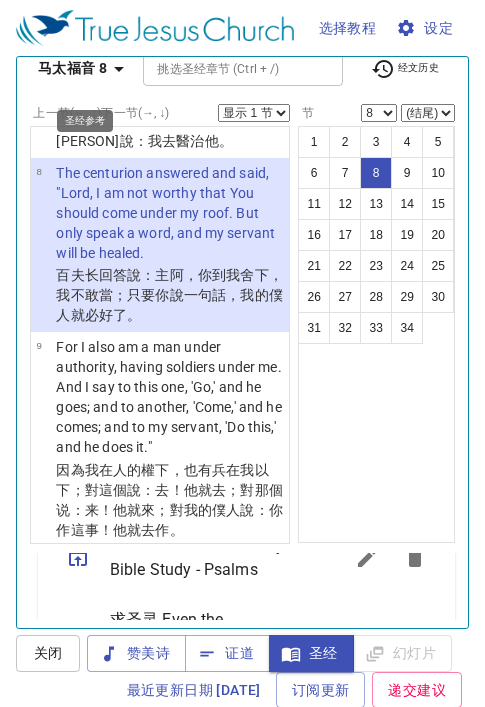 click 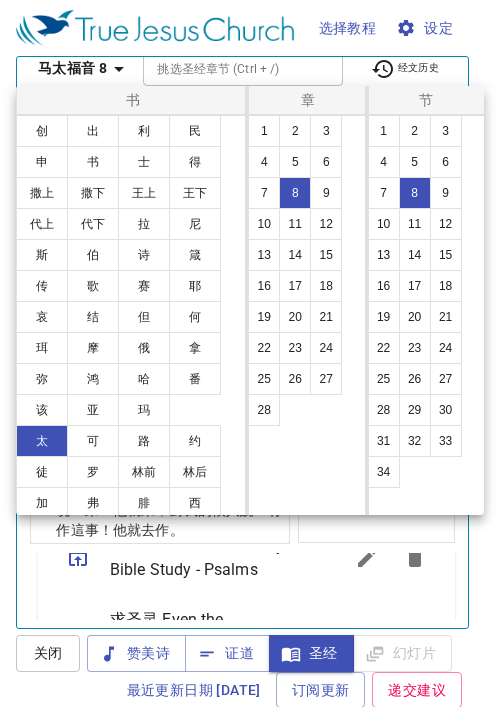 click on "路" at bounding box center (144, 441) 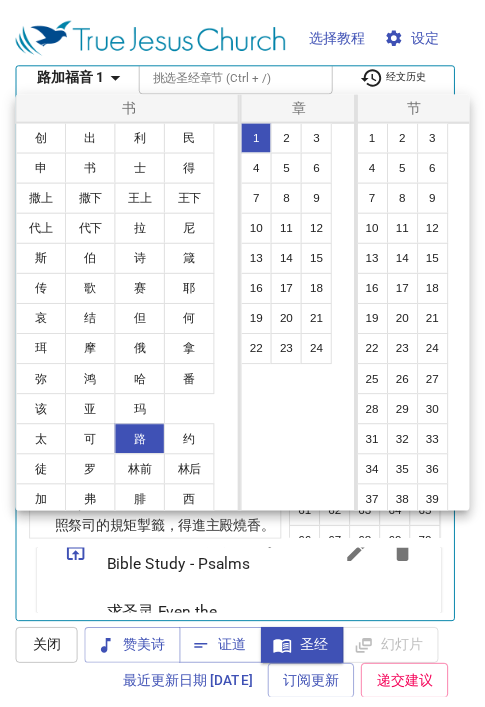 scroll, scrollTop: 0, scrollLeft: 0, axis: both 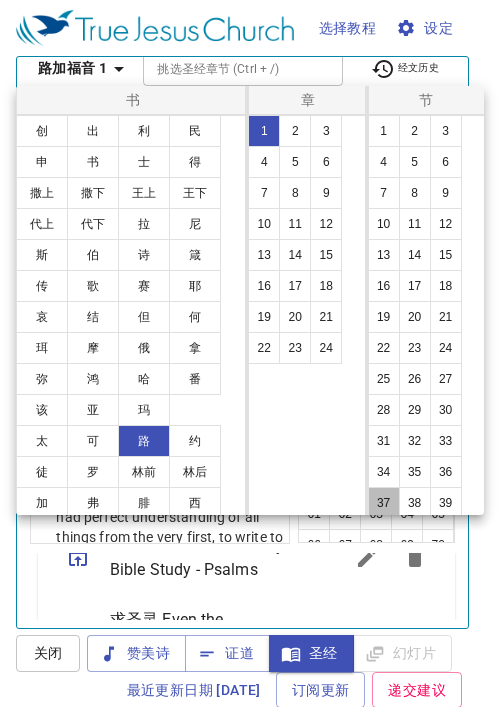 click on "37" at bounding box center [384, 503] 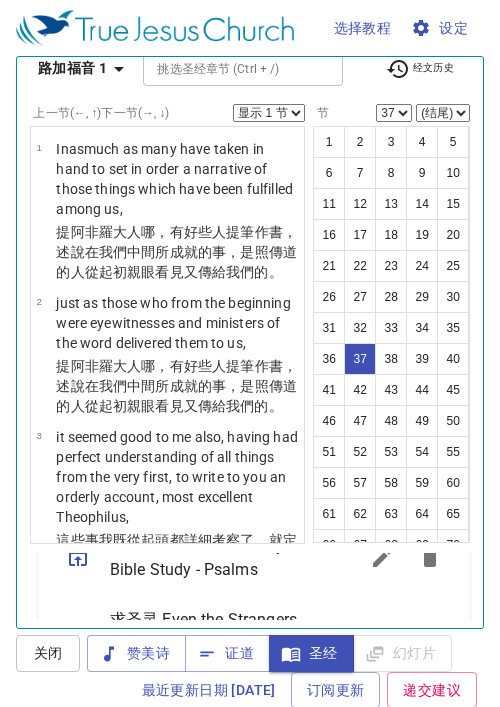 scroll, scrollTop: 5614, scrollLeft: 0, axis: vertical 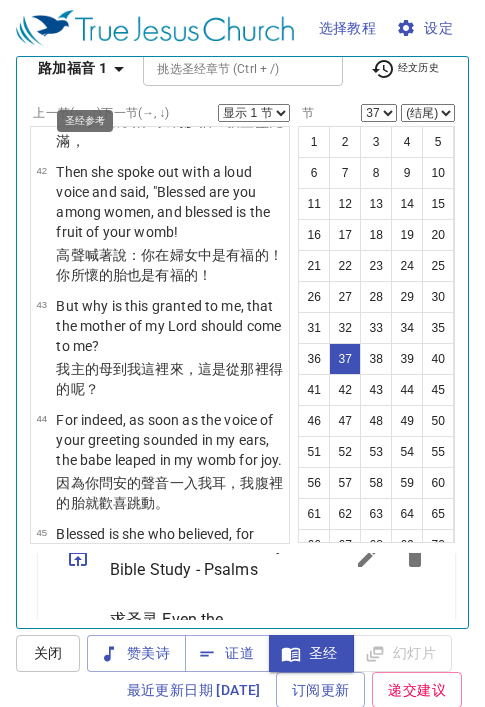 click 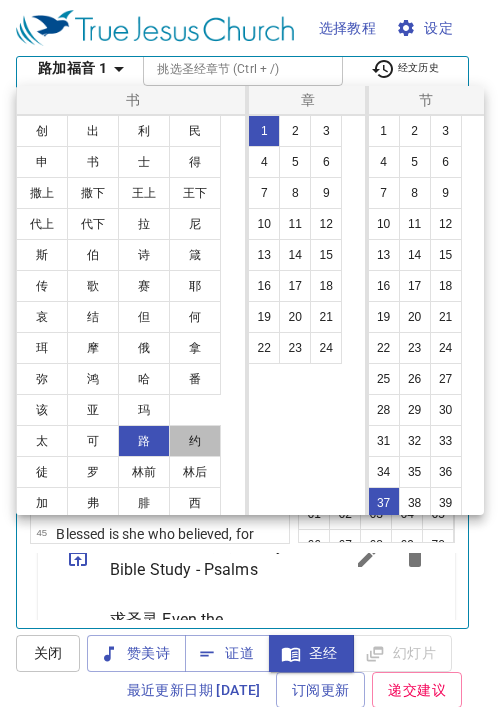 click on "约" at bounding box center (195, 441) 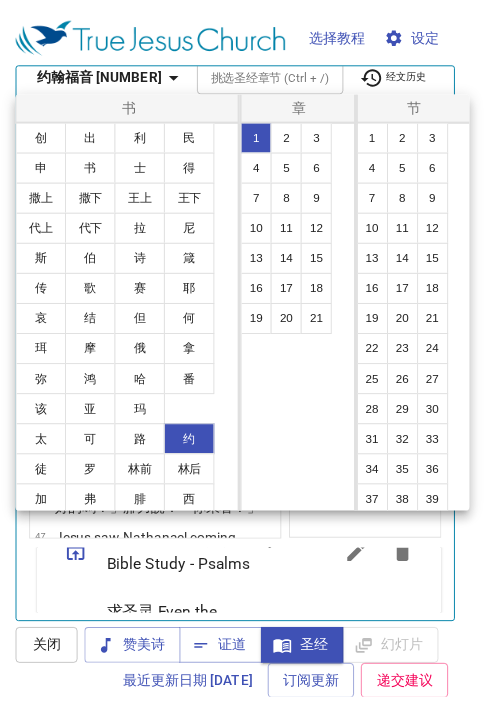 scroll, scrollTop: 0, scrollLeft: 0, axis: both 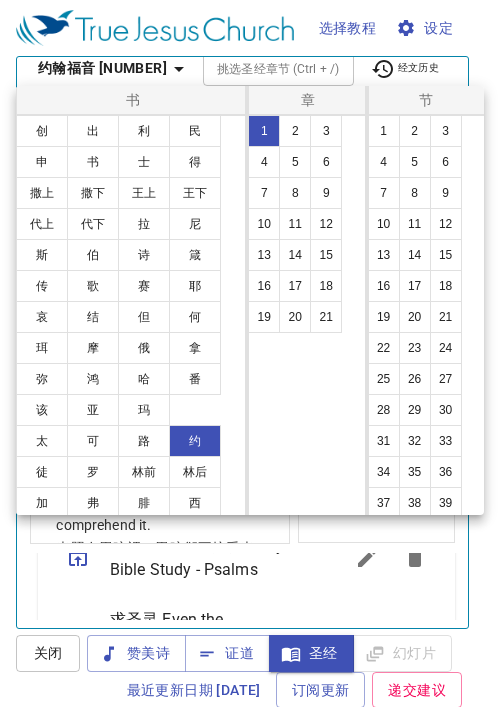 drag, startPoint x: 293, startPoint y: 246, endPoint x: 306, endPoint y: 264, distance: 22.203604 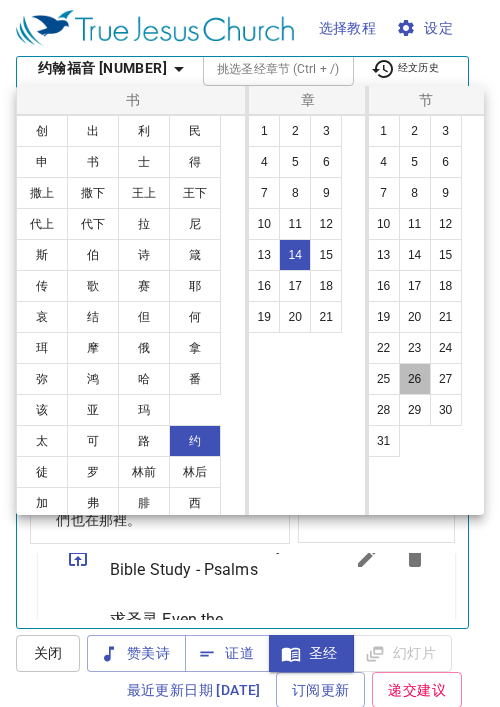 click on "26" at bounding box center (415, 379) 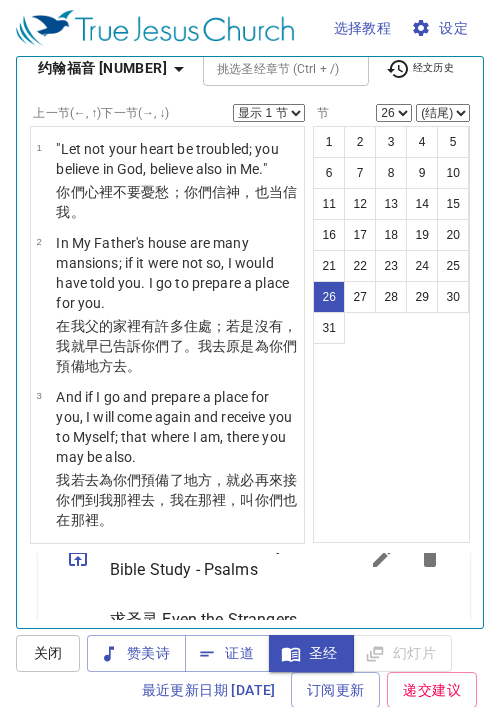 scroll, scrollTop: 3899, scrollLeft: 0, axis: vertical 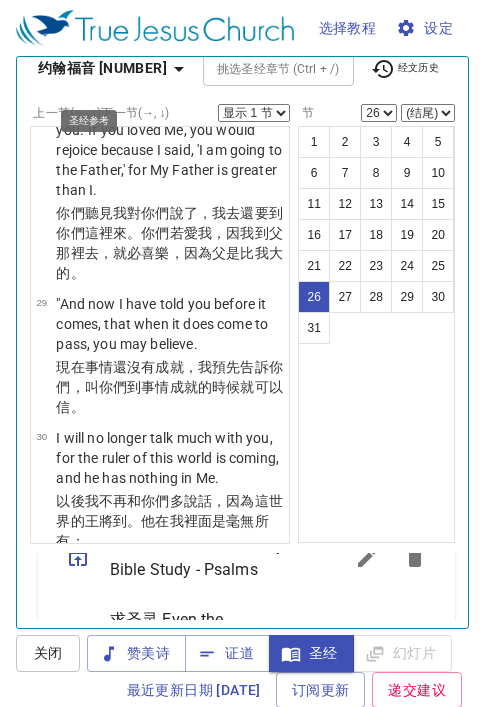 click 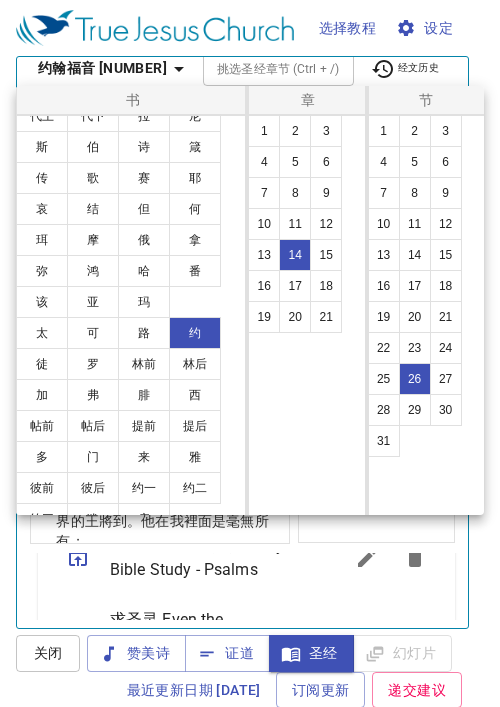scroll, scrollTop: 128, scrollLeft: 0, axis: vertical 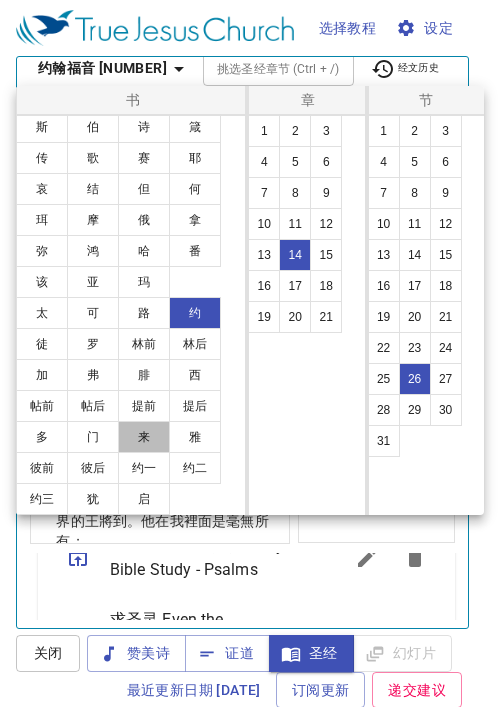 click on "来" at bounding box center [144, 437] 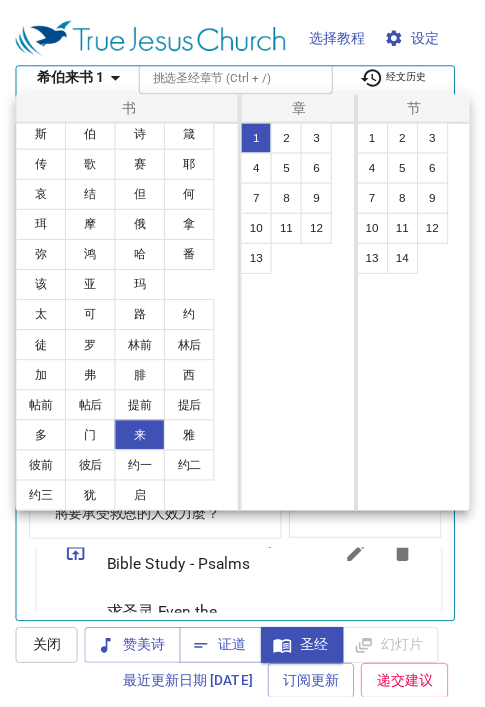 scroll, scrollTop: 0, scrollLeft: 0, axis: both 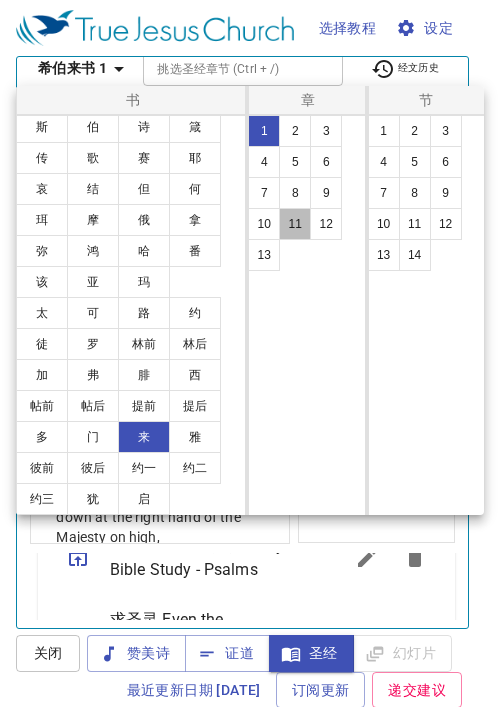 click on "11" at bounding box center (295, 224) 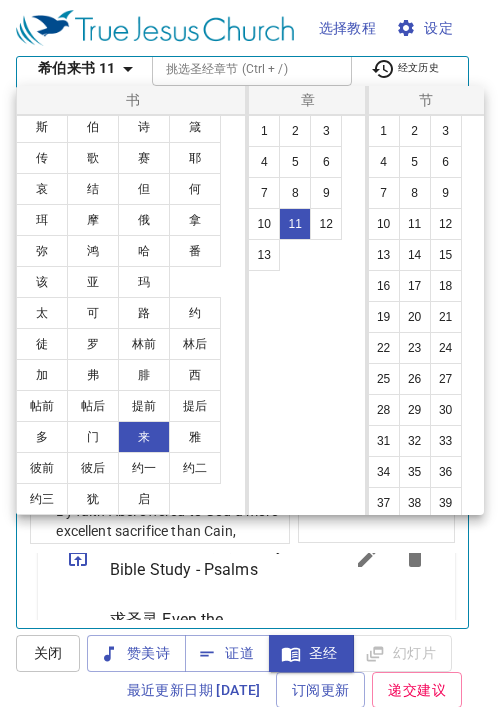 click on "6" at bounding box center (446, 162) 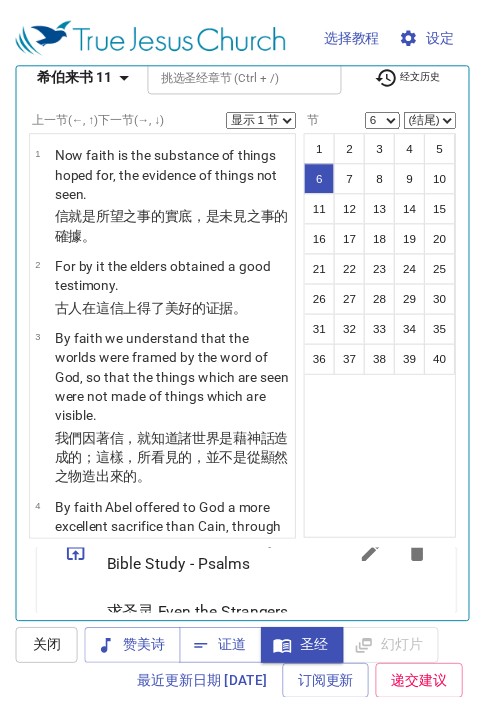 scroll, scrollTop: 817, scrollLeft: 0, axis: vertical 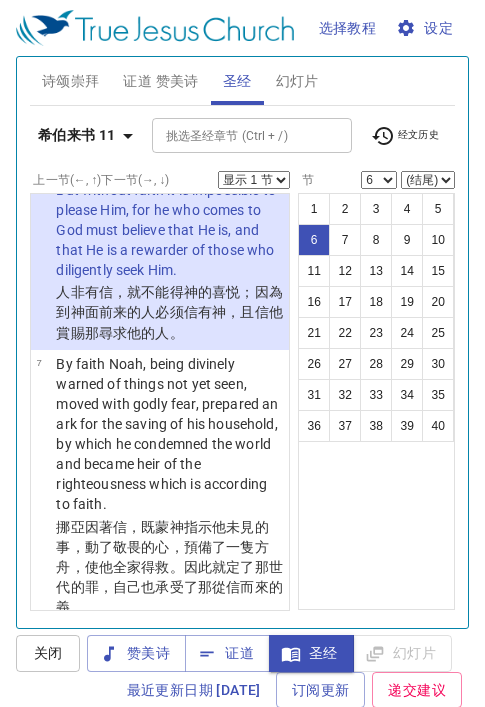 click on "幻灯片" at bounding box center (297, 81) 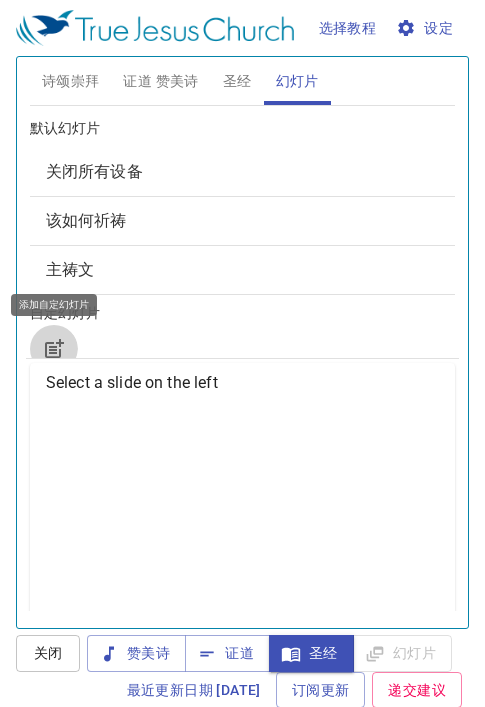 click 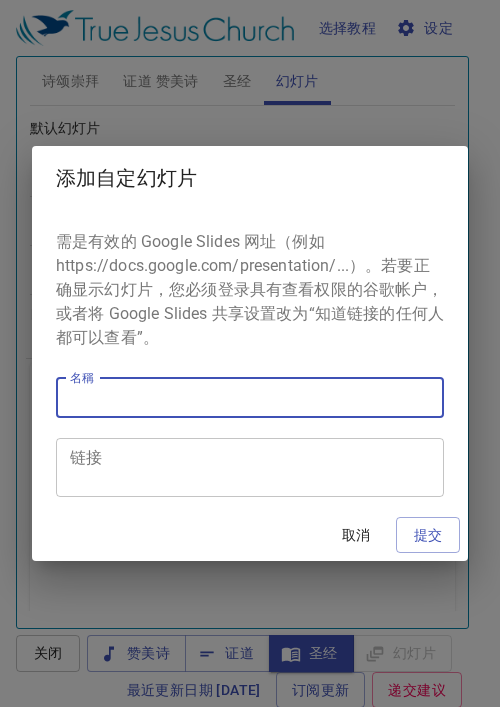 click on "名稱" at bounding box center [250, 398] 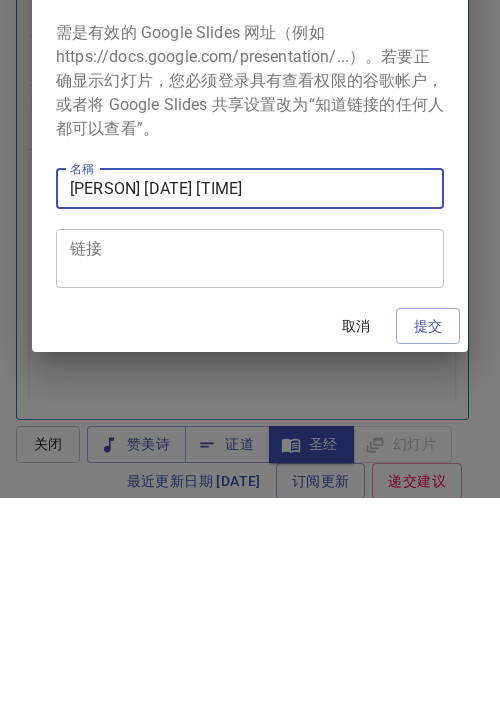 type on "[PERSON] [DATE] [TIME]" 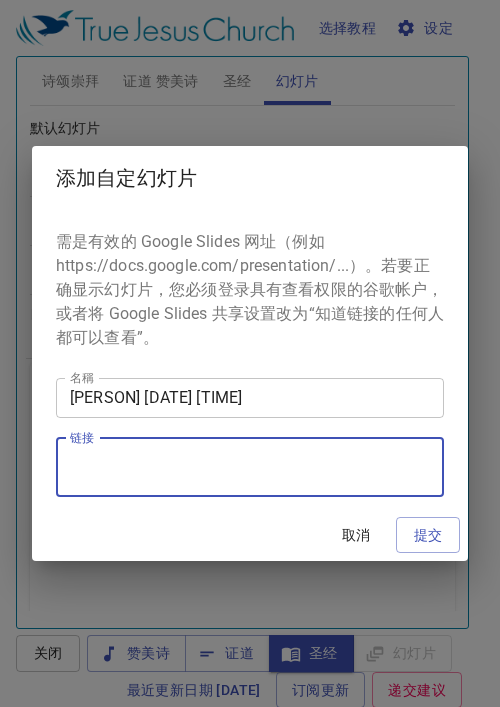 paste on "https://docs.google.com/presentation/d/1mI8Kn9ZnkFVxDp_Z9zbr3PCz4VHjNt30nNlNQhL0qbg/edit?usp=sharing" 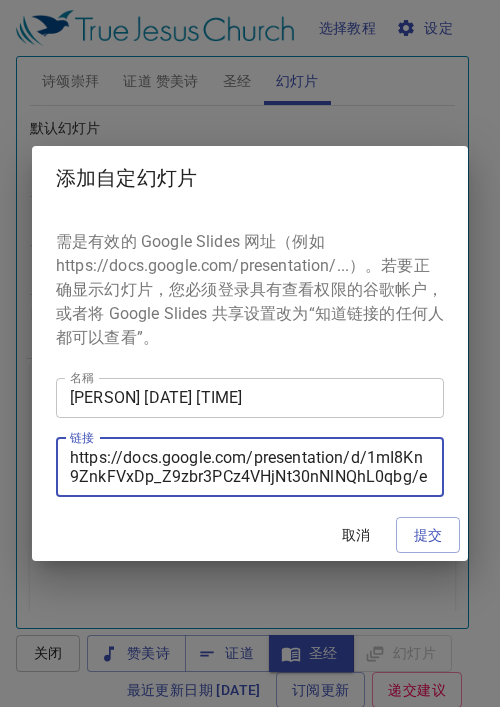scroll, scrollTop: 19, scrollLeft: 0, axis: vertical 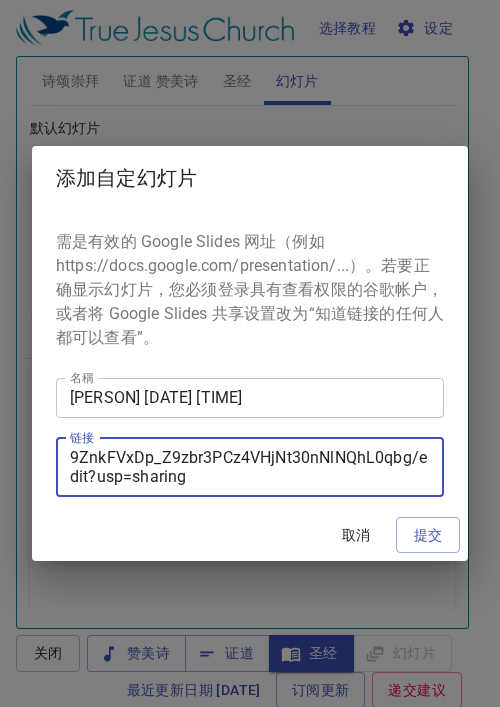 type on "https://docs.google.com/presentation/d/1mI8Kn9ZnkFVxDp_Z9zbr3PCz4VHjNt30nNlNQhL0qbg/edit?usp=sharing" 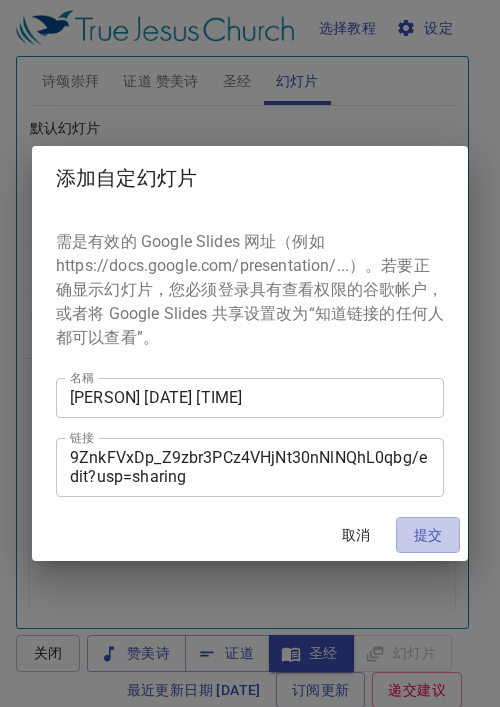 click on "提交" at bounding box center [428, 535] 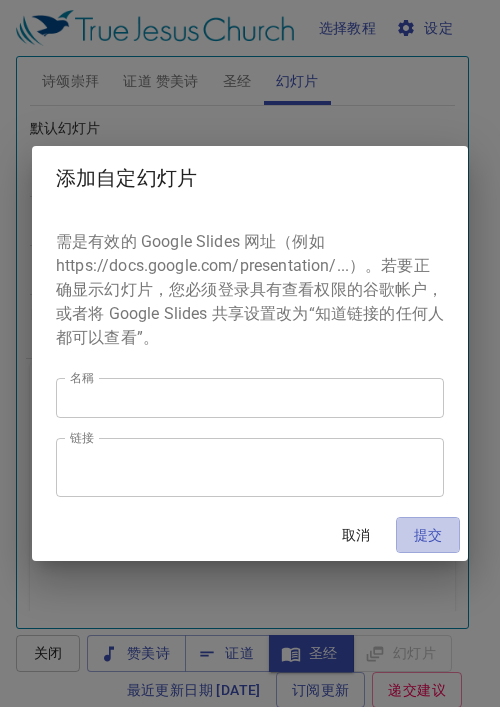 scroll, scrollTop: 15, scrollLeft: 0, axis: vertical 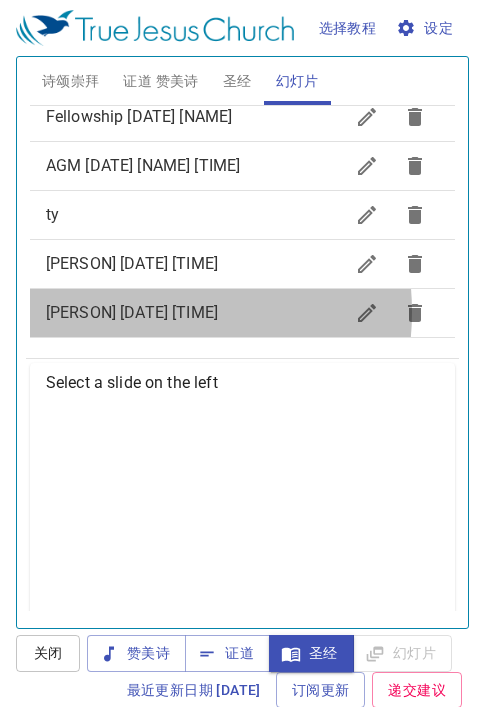 click on "[PERSON] [DATE] [TIME]" at bounding box center [132, 312] 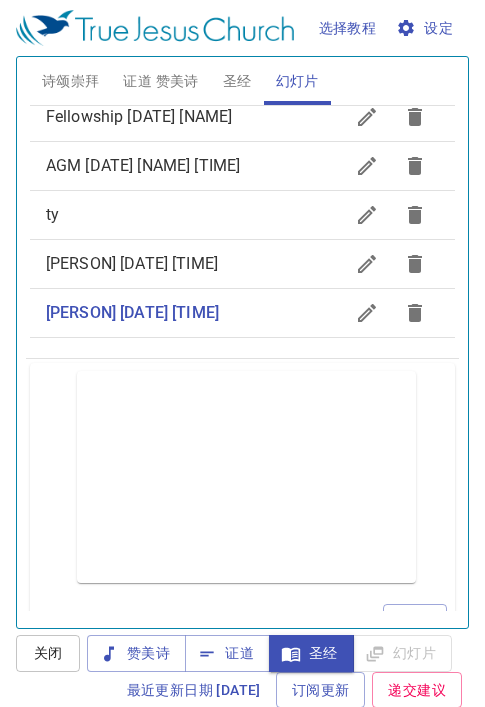 click on "诗颂崇拜 证道 赞美诗 圣经 幻灯片 诗歌搜寻 诗歌搜寻   清除 播放音频 删除 224、求主察看 F大调 =44   EN :   1 2 3 4 ZH :   1 2 3 同步 Piano Piano (3 verses) 0.6x 0.7x 0.8x 0.9x 1x 1.1x 1.2x 1.3x 1.4x 1.5x 1.7x 2x 与音频同步 删除 166、在主荫庇之下 G大调 ♩.=63   1 1C 2 2C 3 3C 4 4C Piano 0.6x 0.7x 0.8x 0.9x 1x 1.1x 1.2x 1.3x 1.4x 1.5x 1.7x 2x 与音频同步 删除 91、想念主爱   1 1C 1C 2 2C 2C 3 3C 3C Piano 0.6x 0.7x 0.8x 0.9x 1x 1.1x 1.2x 1.3x 1.4x 1.5x 1.7x 2x 与音频同步 诗歌搜寻 诗歌搜寻   清除 播放音频 证道还未选赞美诗 希伯来书 11 挑选圣经章节 (Ctrl + /) 挑选圣经章节 (Ctrl + /)   经文历史   上一节  (←, ↑)     下一节  (→, ↓) 显示 1 节 显示 2 节 显示 3 节 显示 4 节 显示 5 节 1 Now faith is the substance of things hoped for, the evidence of things not seen.   信 就 是 所望 之事的實底 ，是未 見 之事 的確據 。 2   古人 在 這 。 3   話 。" at bounding box center [242, 334] 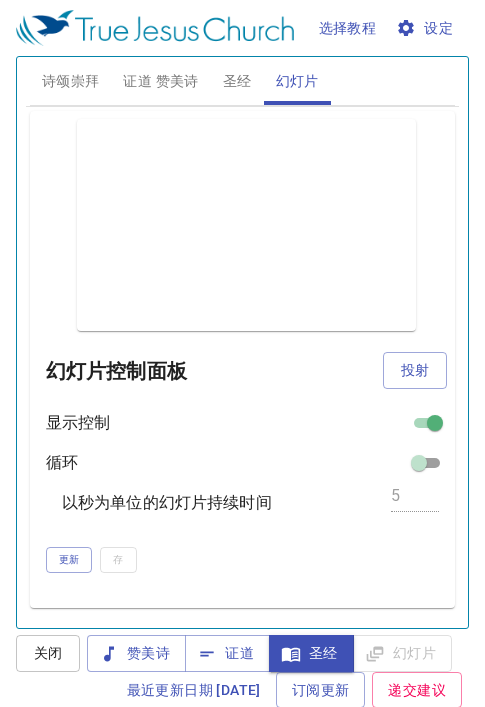 click on "投射" at bounding box center (415, 370) 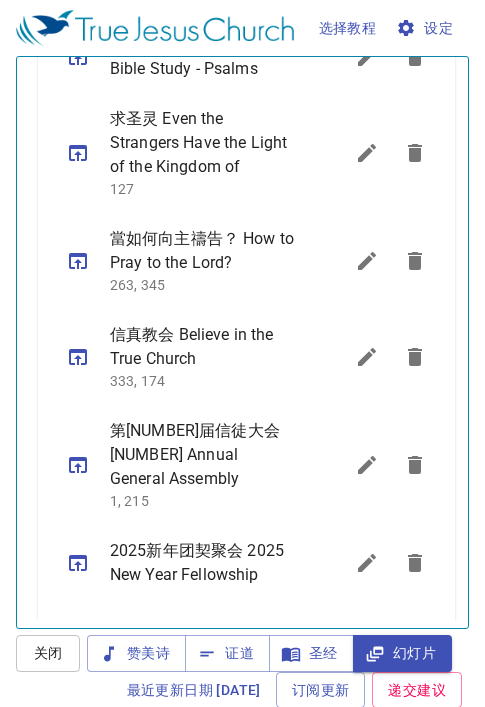 scroll, scrollTop: 571, scrollLeft: 0, axis: vertical 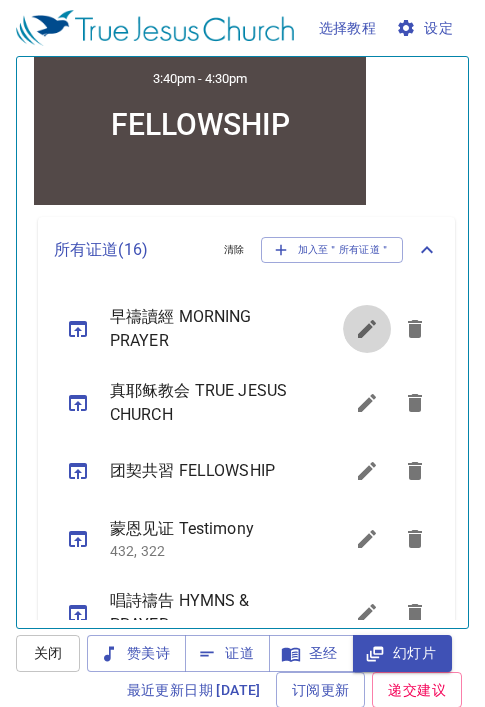 click 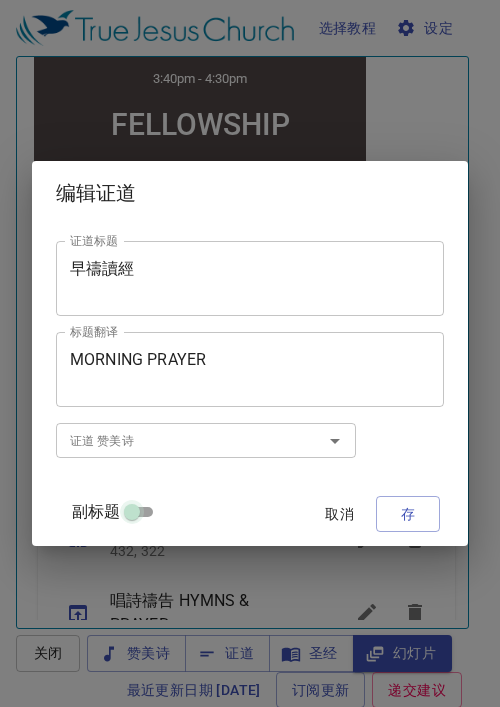 click on "副标题" at bounding box center (132, 516) 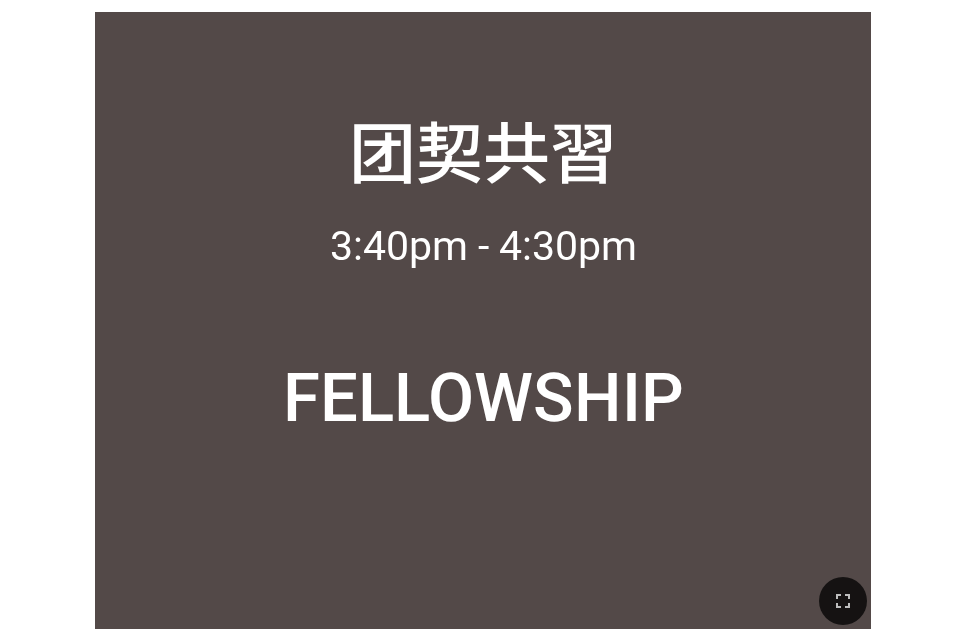 scroll, scrollTop: 0, scrollLeft: 0, axis: both 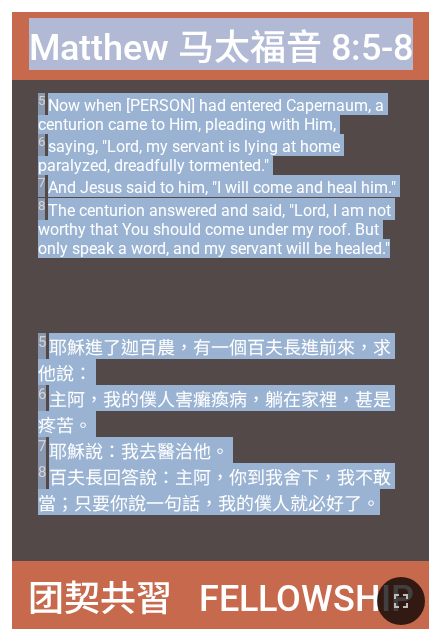 drag, startPoint x: 28, startPoint y: 46, endPoint x: 364, endPoint y: 522, distance: 582.6423 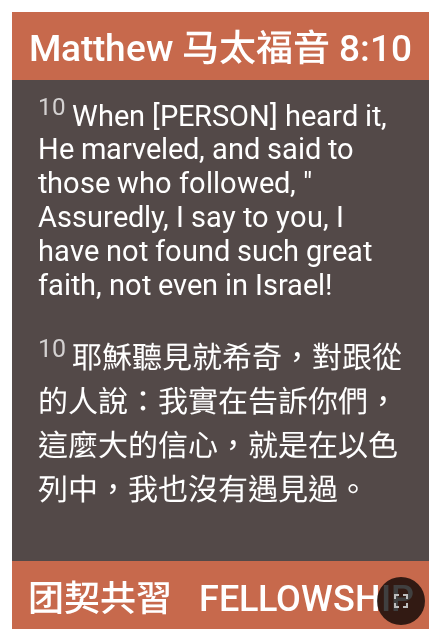 click on "10 耶穌 聽見 就希奇 ，對跟從的 人說 ：我實在 告訴 你們 ，這麼大 的信心 ，就是在以色列 中 ，我也沒有 遇見 過。" at bounding box center (220, 441) 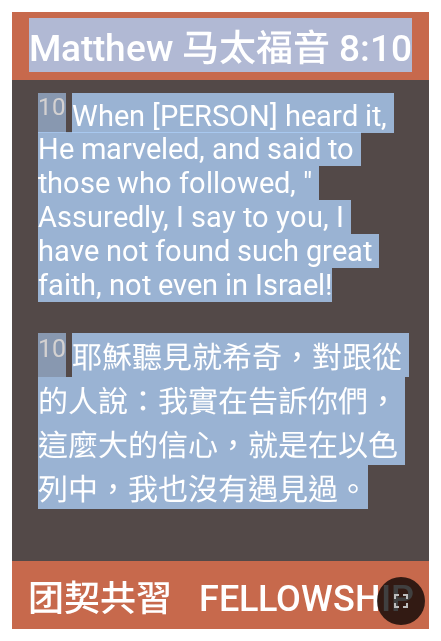 drag, startPoint x: 31, startPoint y: 35, endPoint x: 366, endPoint y: 515, distance: 585.3418 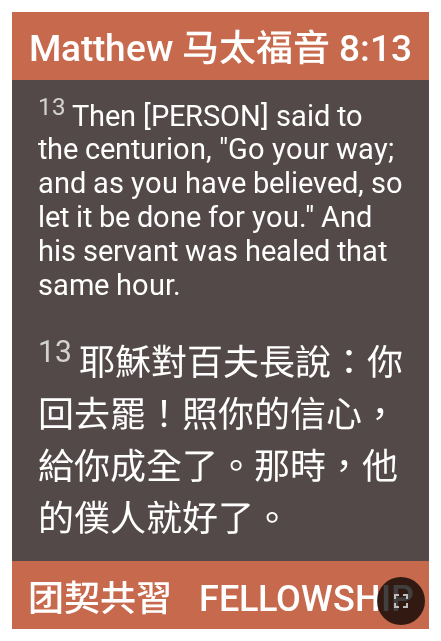 click on "13 耶穌 對百夫長 說 ：你回去 罷！照 你的信心 ，給你 成全了 。那 時 ，他的 僕人 就 好了 。" at bounding box center [221, 437] 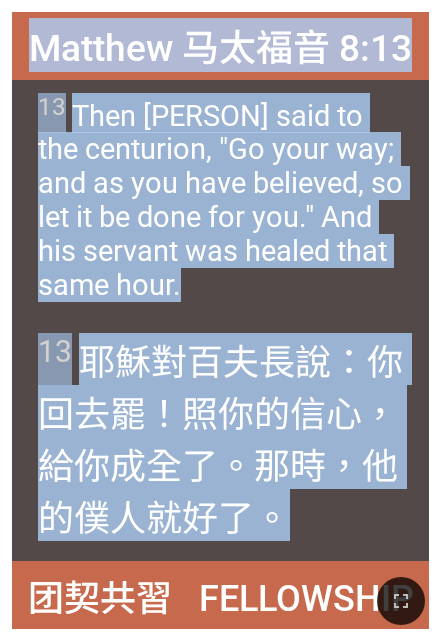 drag, startPoint x: 37, startPoint y: 39, endPoint x: 392, endPoint y: 544, distance: 617.2925 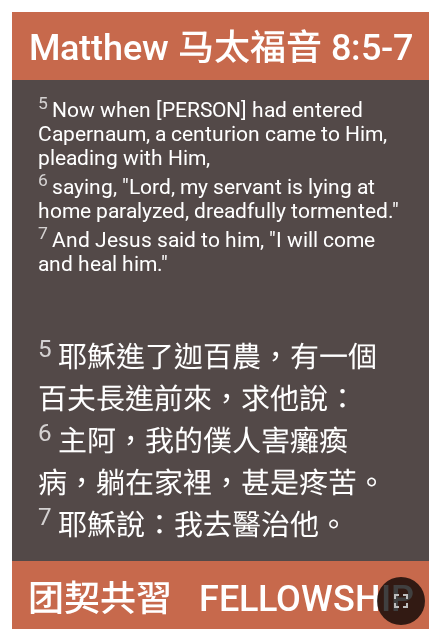 click on "5 耶穌 進了 迦百農 ，有一個百夫長 進前來 ，求 他 說 ： 6 主阿 ，我的 僕人 害癱瘓病 ，躺 在家 裡 ，甚是 疼苦 。 7 耶穌 說 ：我 去 醫治 他 。" at bounding box center (221, 438) 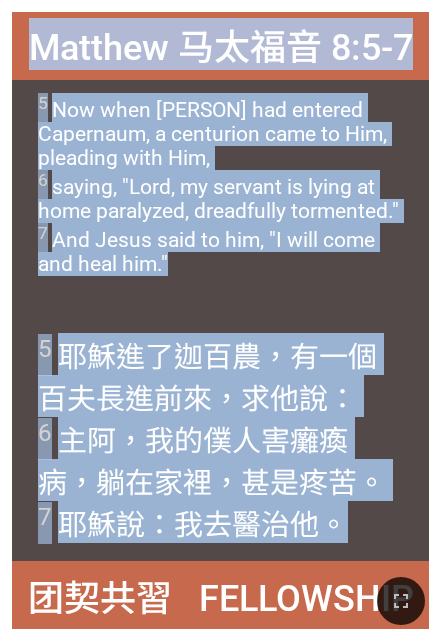 drag, startPoint x: 30, startPoint y: 34, endPoint x: 372, endPoint y: 544, distance: 614.05536 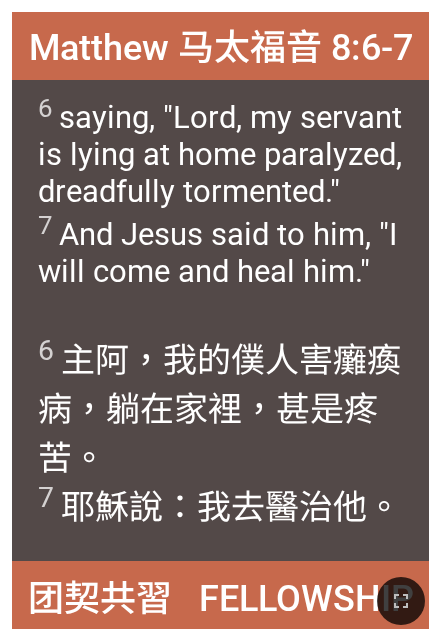 click on "6 主阿 ，我的 僕人 害癱瘓病 ，躺 在家 裡 ，甚是 疼苦 。 7 耶穌 說 ：我 去 醫治 他 。" at bounding box center (220, 441) 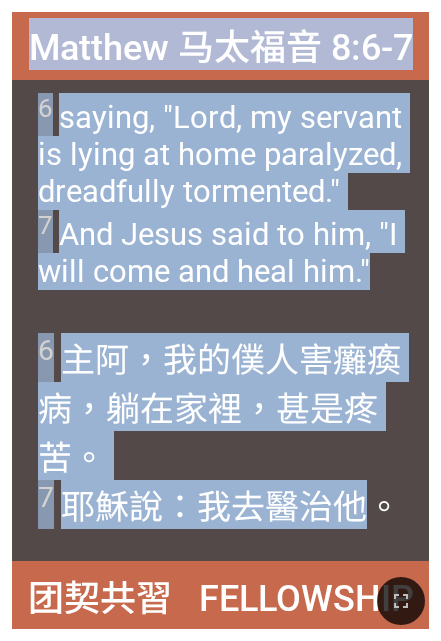 drag, startPoint x: 34, startPoint y: 46, endPoint x: 380, endPoint y: 528, distance: 593.3296 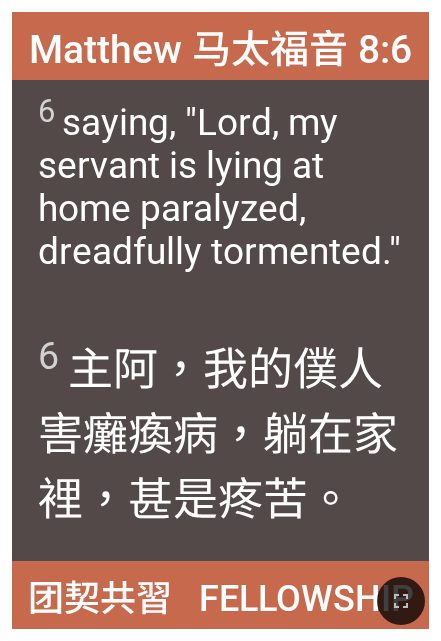 click on "6 主阿 ，我的 僕人 害癱瘓病 ，躺 在家 裡 ，甚是 疼苦 。" at bounding box center (221, 430) 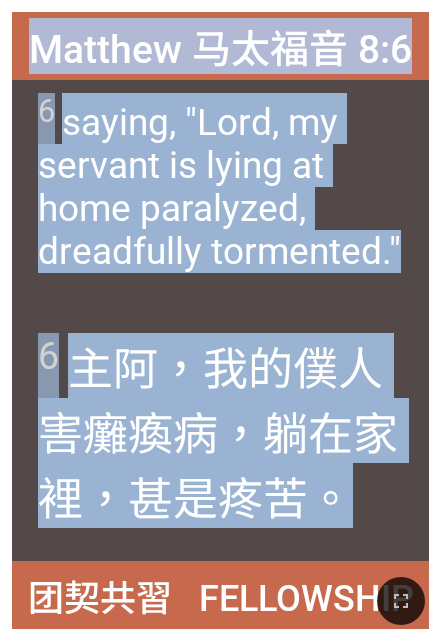drag, startPoint x: 34, startPoint y: 46, endPoint x: 360, endPoint y: 533, distance: 586.0418 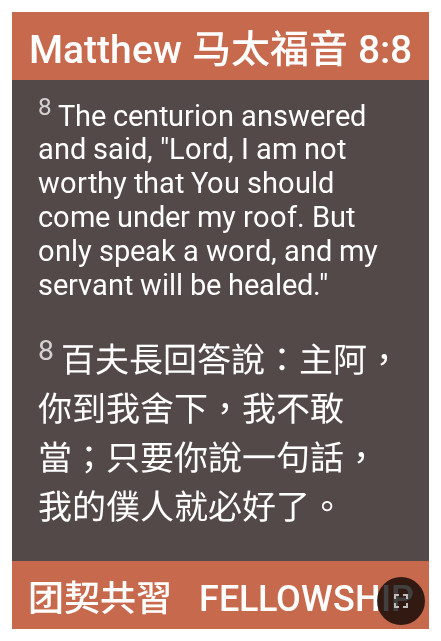 click on "8 百夫長 回答 說 ：主阿 ，你到 我 舍下 ，我不敢當；只要 你說 一句話 ，我的 僕人 就必好了 。" at bounding box center [221, 431] 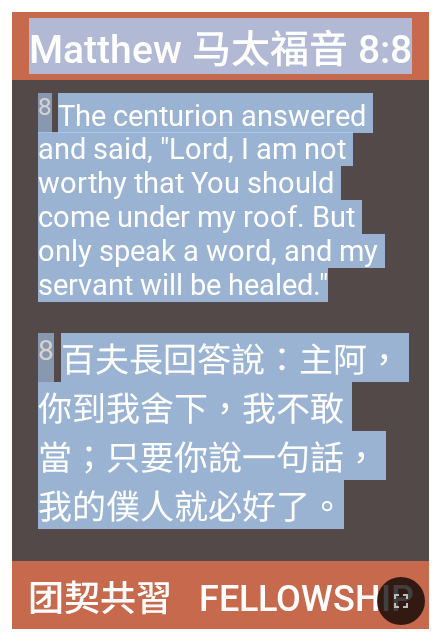 drag, startPoint x: 34, startPoint y: 46, endPoint x: 357, endPoint y: 512, distance: 566.99646 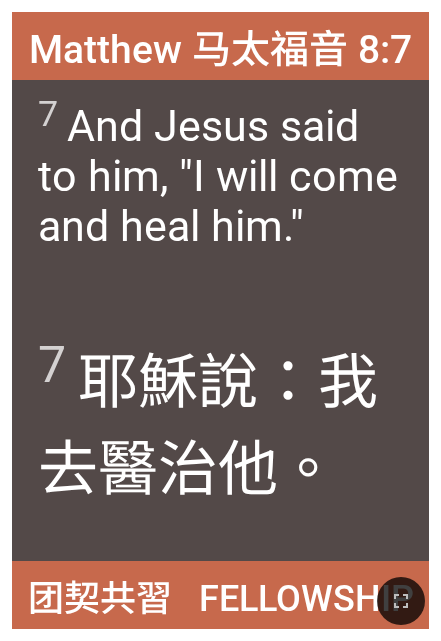click on "7 耶穌 說 ：我 去 醫治 他 。" at bounding box center (220, 441) 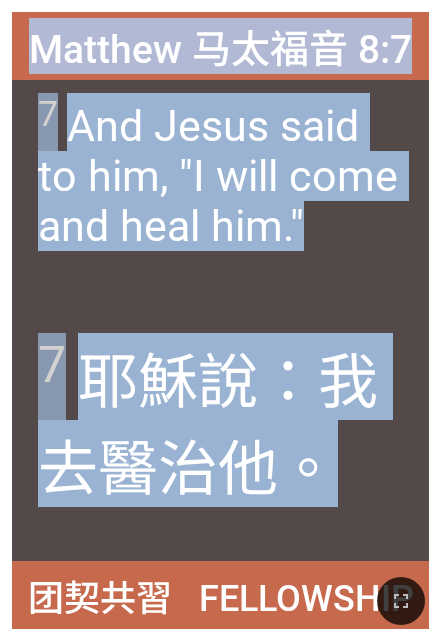 drag, startPoint x: 38, startPoint y: 44, endPoint x: 358, endPoint y: 528, distance: 580.22064 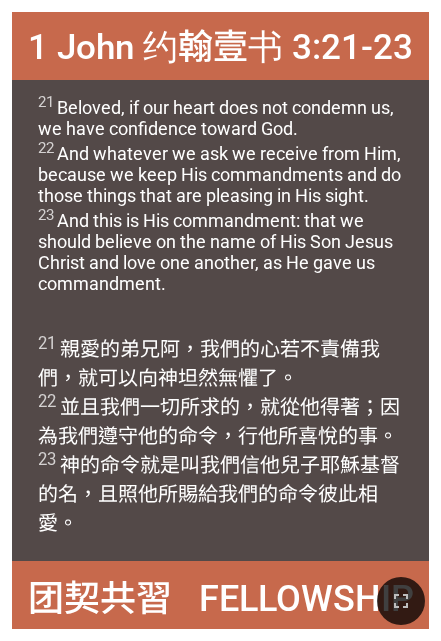 click on "21 親愛的 弟兄阿，我們的 心 若不 責備 我們 ，就可以向 神 坦然無懼了。 22 並且 我們一切 所求的 ，就從 他 得著 ；因為 我們遵守 他的 命令 ，行 他 所喜悅 的事。 23 神的命令 就是 叫 我們信 他 兒子 耶穌 基督 的名 ，且 照 他所賜給 我們的 命令 彼此 相愛 。" at bounding box center [221, 434] 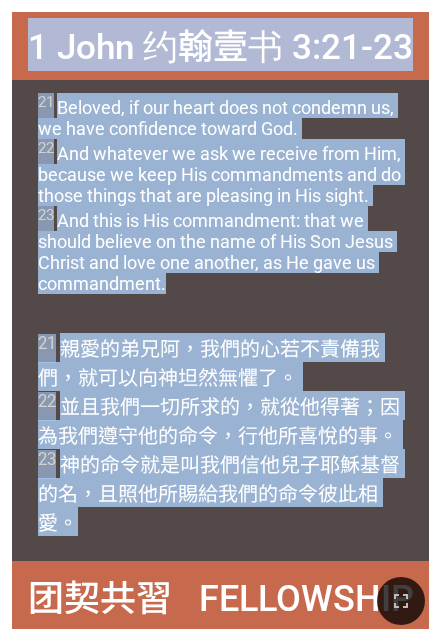 drag, startPoint x: 29, startPoint y: 41, endPoint x: 377, endPoint y: 538, distance: 606.72314 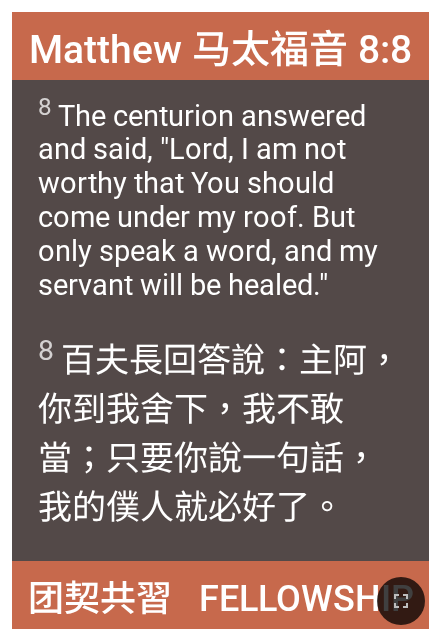 click on "8 百夫長 回答 說 ：主阿 ，你到 我 舍下 ，我不敢當；只要 你說 一句話 ，我的 僕人 就必好了 。" at bounding box center [221, 431] 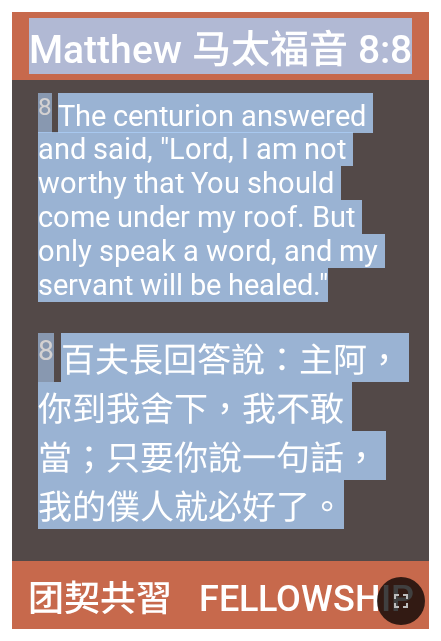 drag, startPoint x: 35, startPoint y: 45, endPoint x: 373, endPoint y: 528, distance: 589.5193 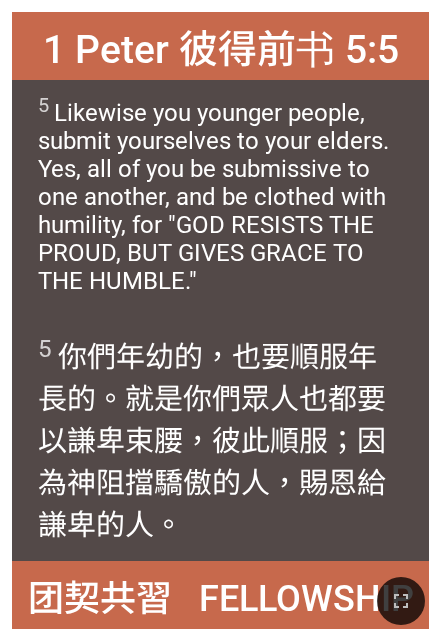 click on "5 你們年幼的 ，也要 順服 年長的 。就是 你們眾人 也都要以謙卑 束腰 ，彼此 順服 ；因為 神 阻擋 驕傲 的人，賜 恩 給謙卑 的人。" at bounding box center (221, 438) 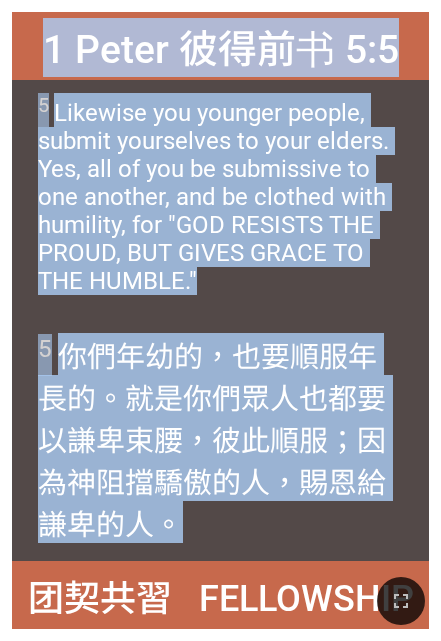 drag, startPoint x: 50, startPoint y: 38, endPoint x: 403, endPoint y: 542, distance: 615.32513 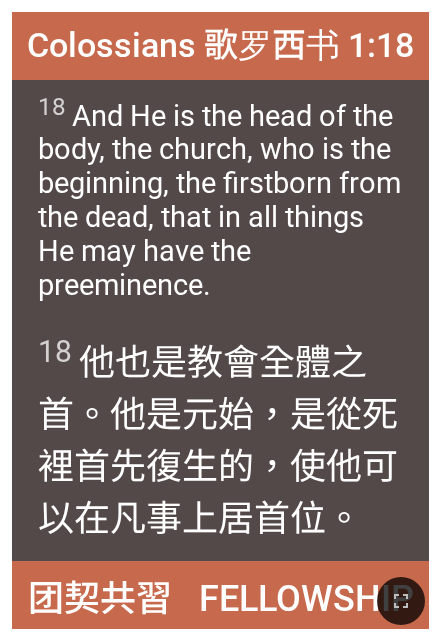 click on "18 他 也 是 教會 全體 之首 。他 是 元始 ，是從 死裡 首先復生 的，使 他 可以在 凡事 上居 首位 。" at bounding box center (221, 437) 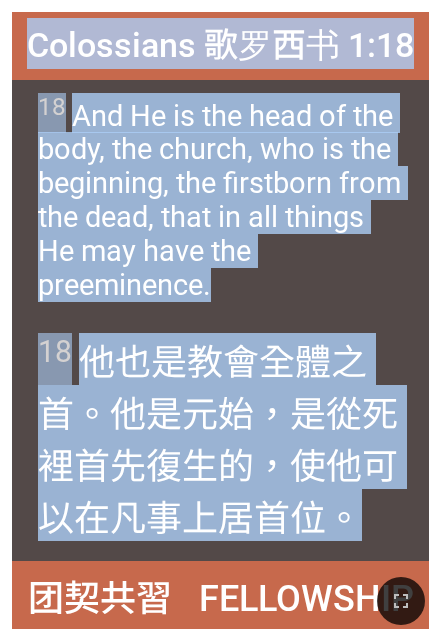 drag, startPoint x: 31, startPoint y: 43, endPoint x: 354, endPoint y: 528, distance: 582.71265 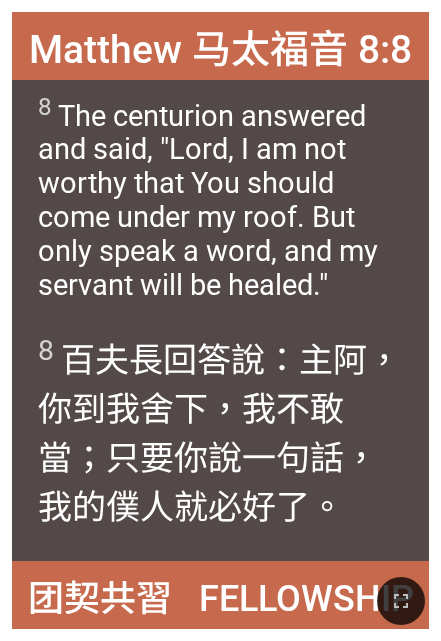 click on "8 百夫長 回答 說 ：主阿 ，你到 我 舍下 ，我不敢當；只要 你說 一句話 ，我的 僕人 就必好了 。" at bounding box center (220, 441) 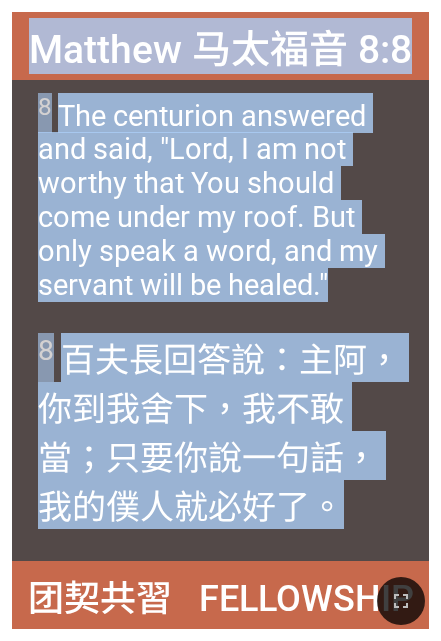 drag, startPoint x: 36, startPoint y: 44, endPoint x: 365, endPoint y: 536, distance: 591.8657 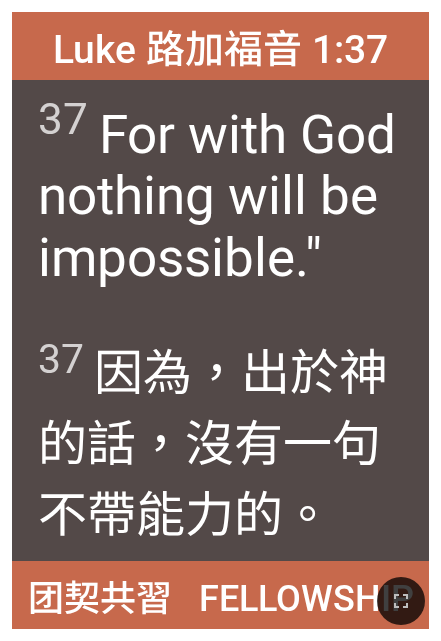 click on "37 因為 ，出於 神 的話，沒有 一句不帶能力的 。" at bounding box center (221, 439) 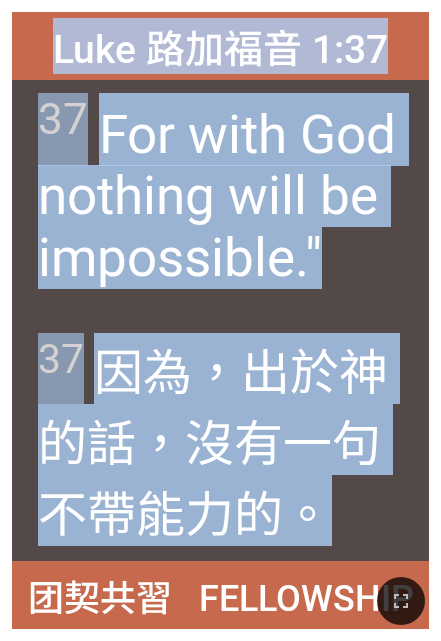 drag, startPoint x: 52, startPoint y: 43, endPoint x: 351, endPoint y: 543, distance: 582.5813 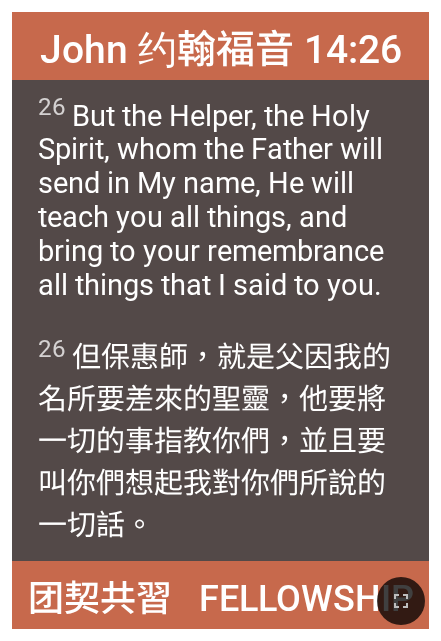 click on "26 但 保惠師 ，就是父 因 我 的名 所要差來 的聖 靈 ，他 要將一切 的事指教 你們 ，並且 要叫你們 想起 我對你們 所 說 的一切 話。" at bounding box center [220, 441] 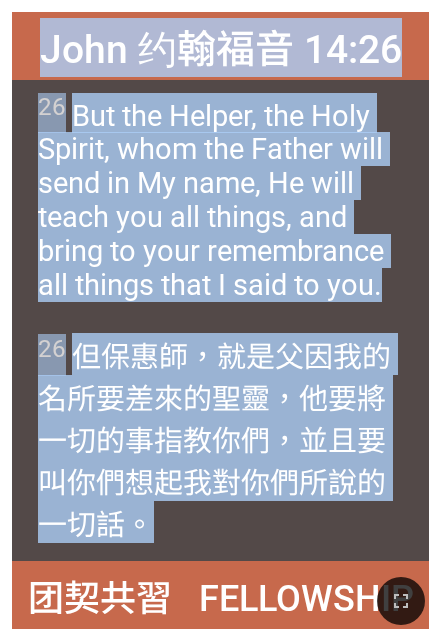drag, startPoint x: 45, startPoint y: 43, endPoint x: 350, endPoint y: 527, distance: 572.0848 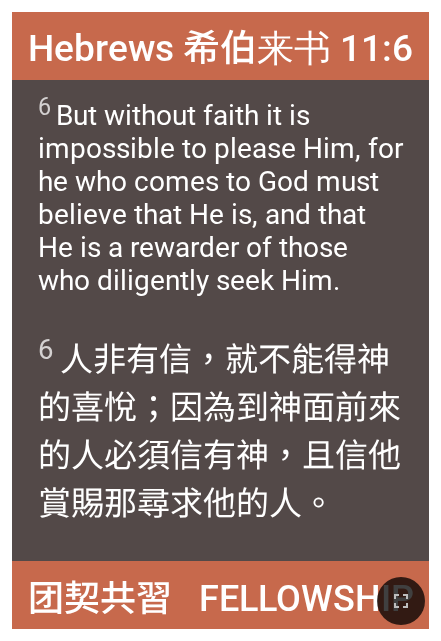 click on "6 人非有 信 ，就不能 得神的喜悅 ；因為 到 神 面前來的人必須 信 有 神 ，且 信他賞賜 那尋求 他 的人。" at bounding box center [221, 429] 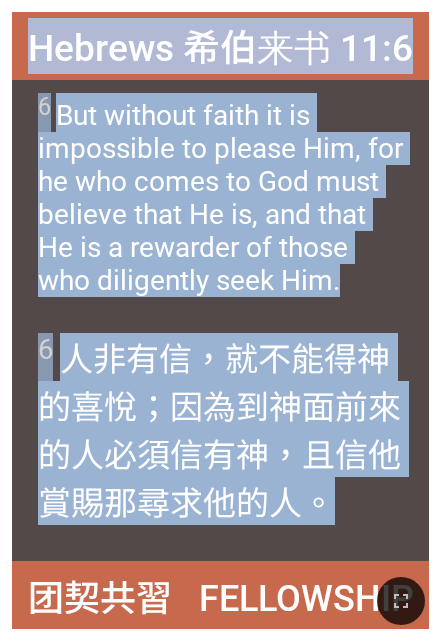 drag, startPoint x: 34, startPoint y: 36, endPoint x: 366, endPoint y: 514, distance: 581.98627 